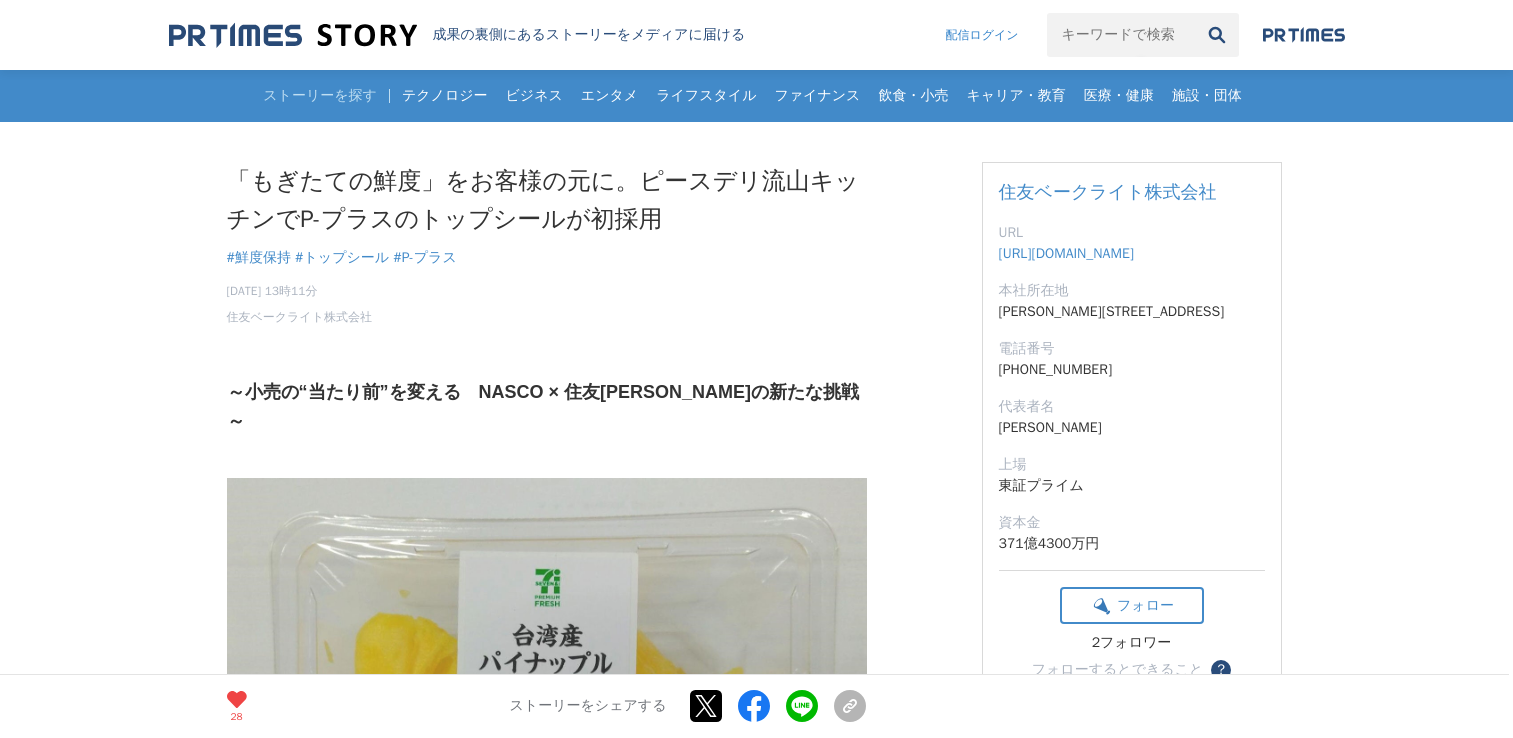 scroll, scrollTop: 0, scrollLeft: 0, axis: both 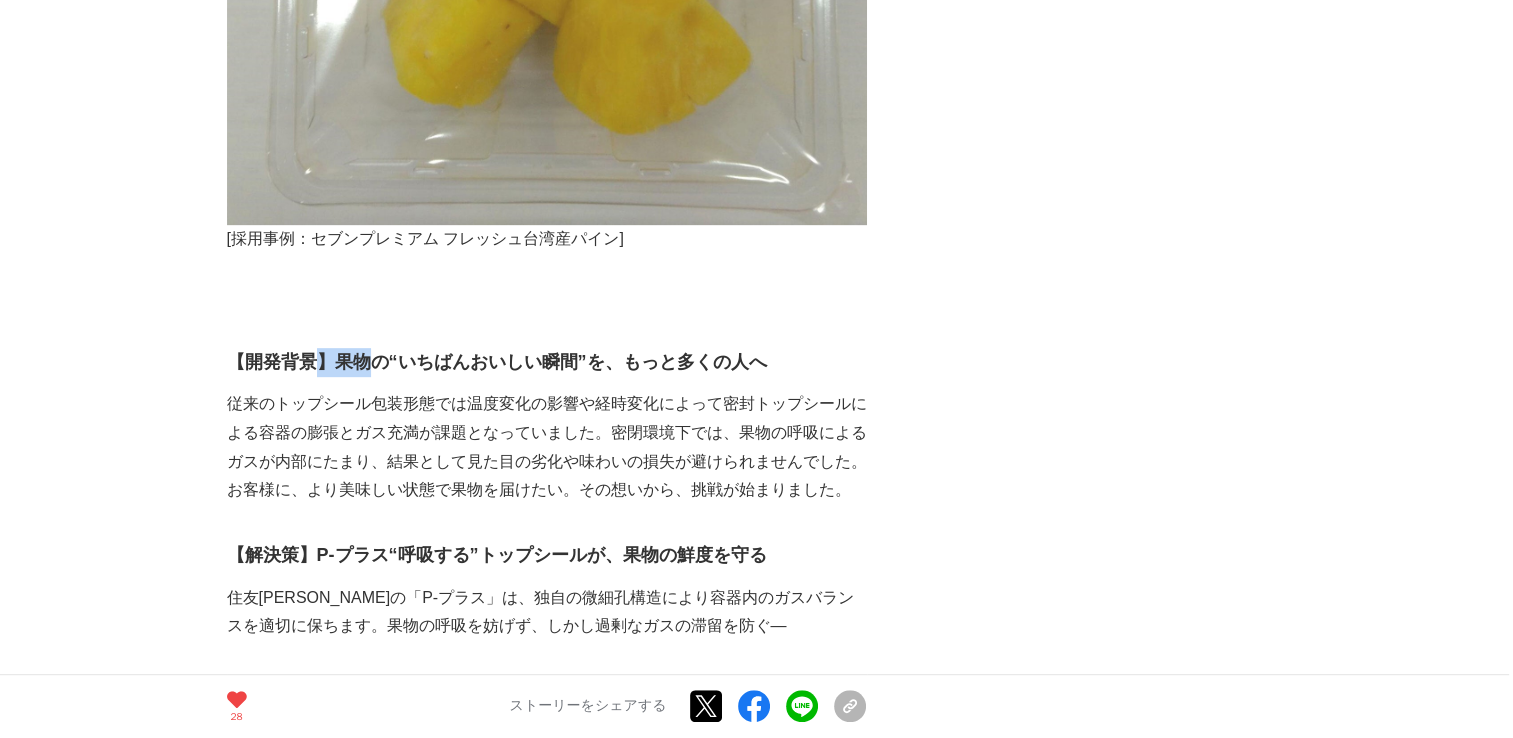 drag, startPoint x: 312, startPoint y: 322, endPoint x: 361, endPoint y: 334, distance: 50.447994 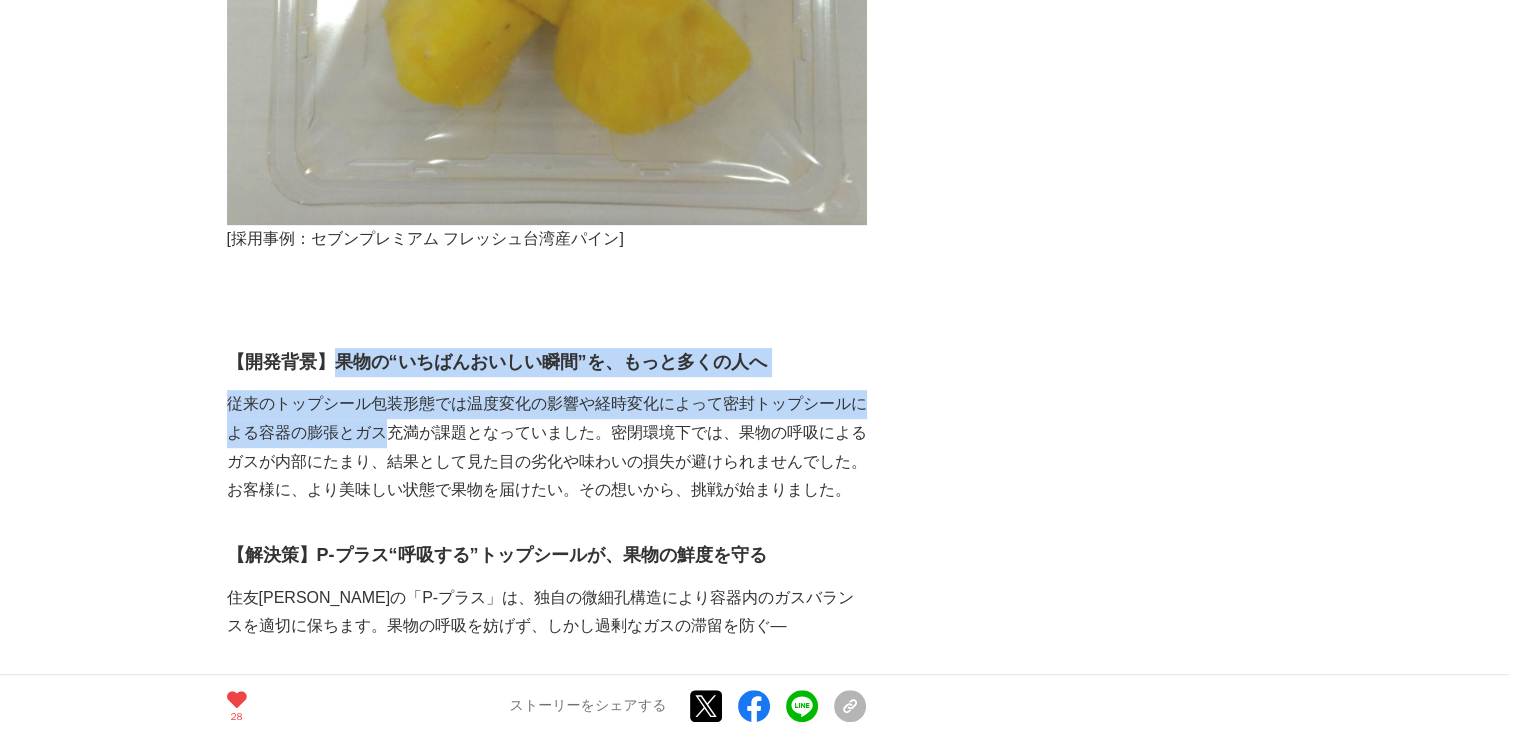 drag, startPoint x: 339, startPoint y: 336, endPoint x: 400, endPoint y: 419, distance: 103.00485 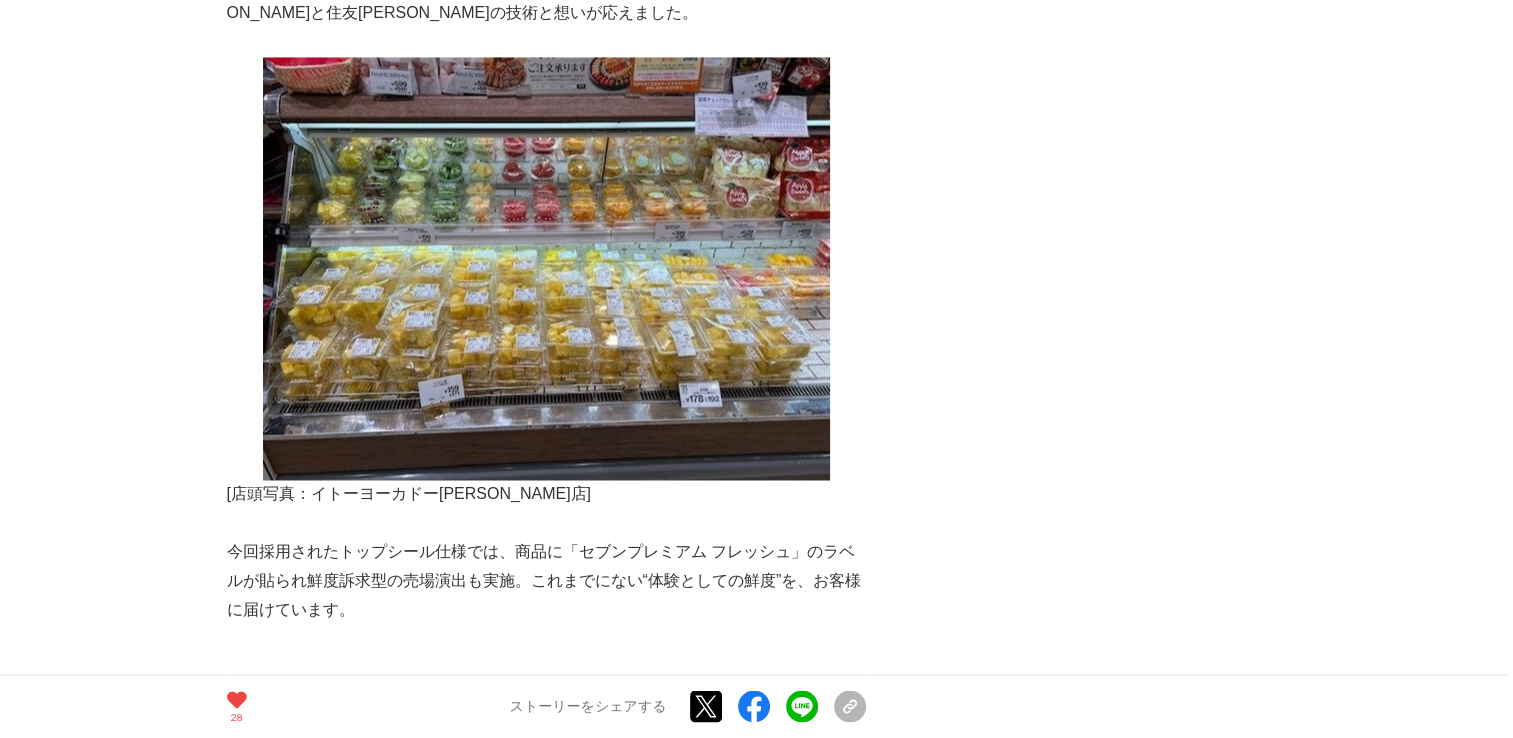 scroll, scrollTop: 3288, scrollLeft: 0, axis: vertical 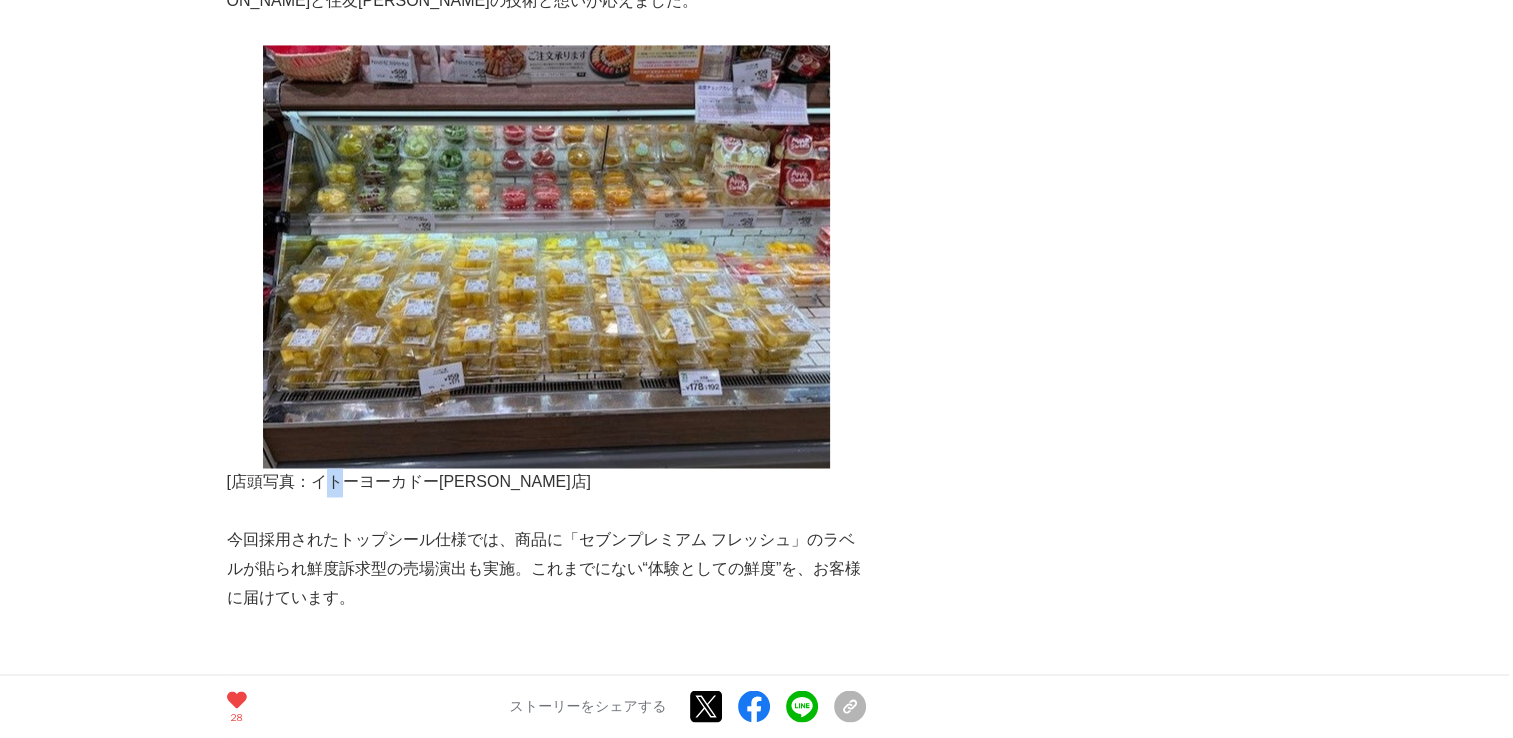 drag, startPoint x: 330, startPoint y: 419, endPoint x: 340, endPoint y: 421, distance: 10.198039 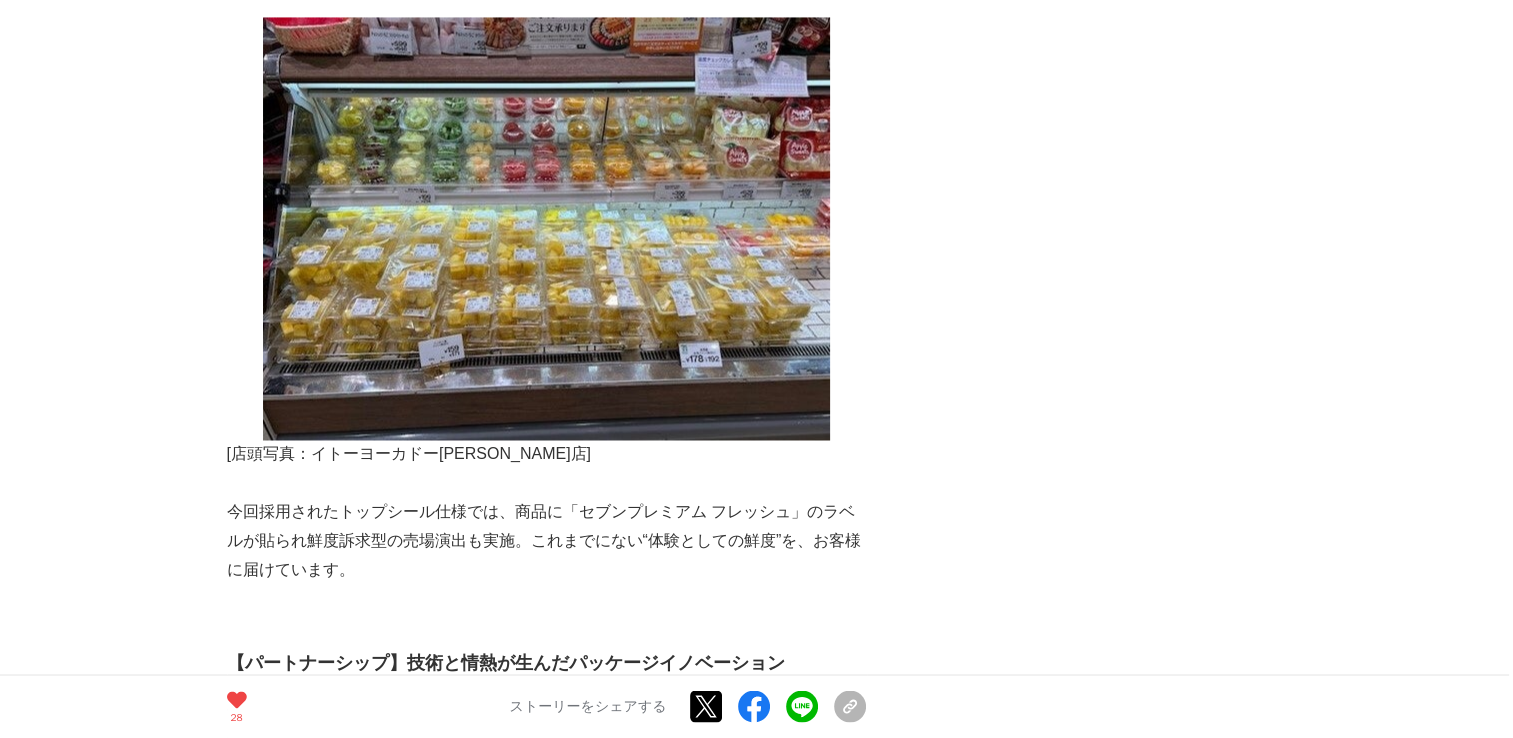 scroll, scrollTop: 3346, scrollLeft: 0, axis: vertical 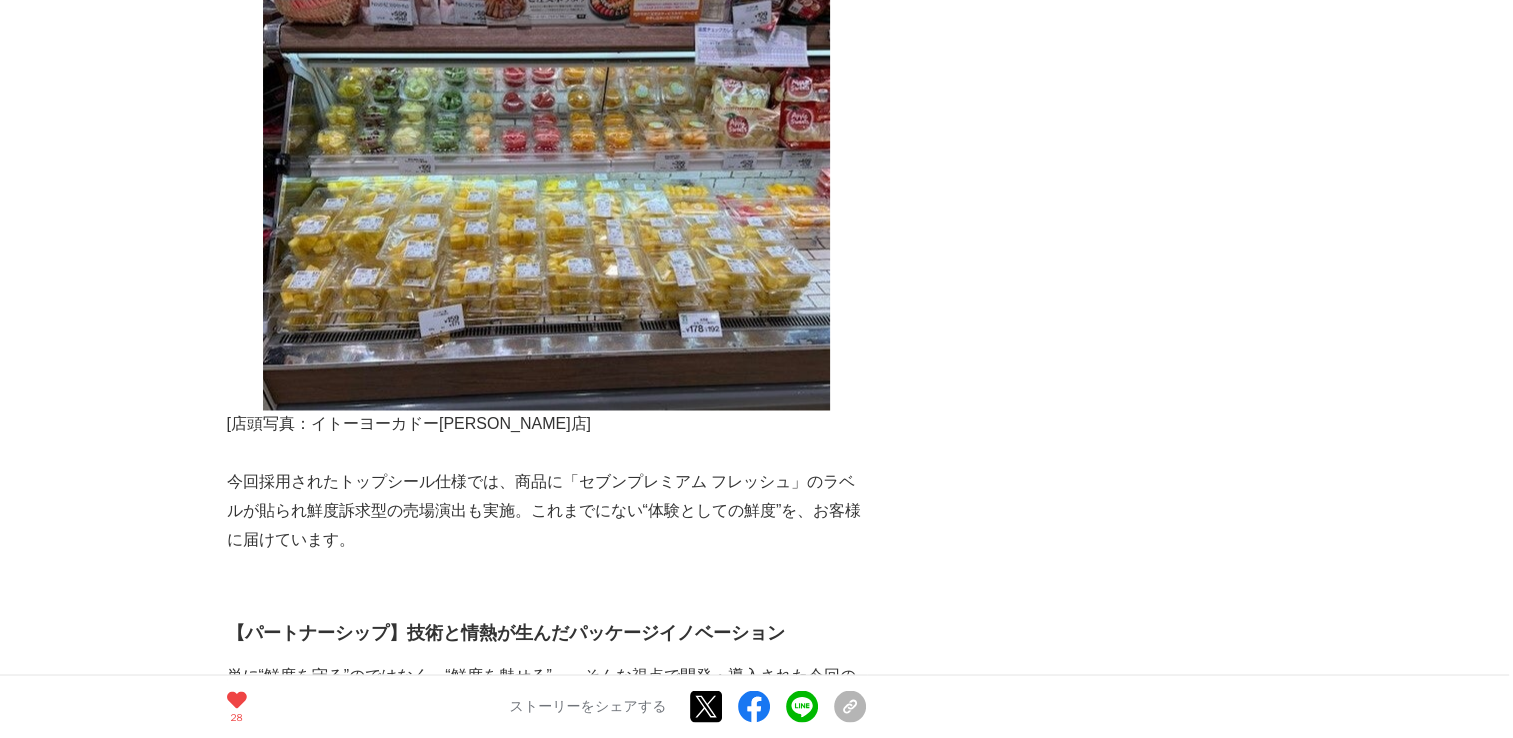 click on "今回採用されたトップシール仕様では、商品に「セブンプレミアム フレッシュ」のラベルが貼られ鮮度訴求型の売場演出も実施。これまでにない“体験としての鮮度”を、お客様に届けています。" at bounding box center [547, 510] 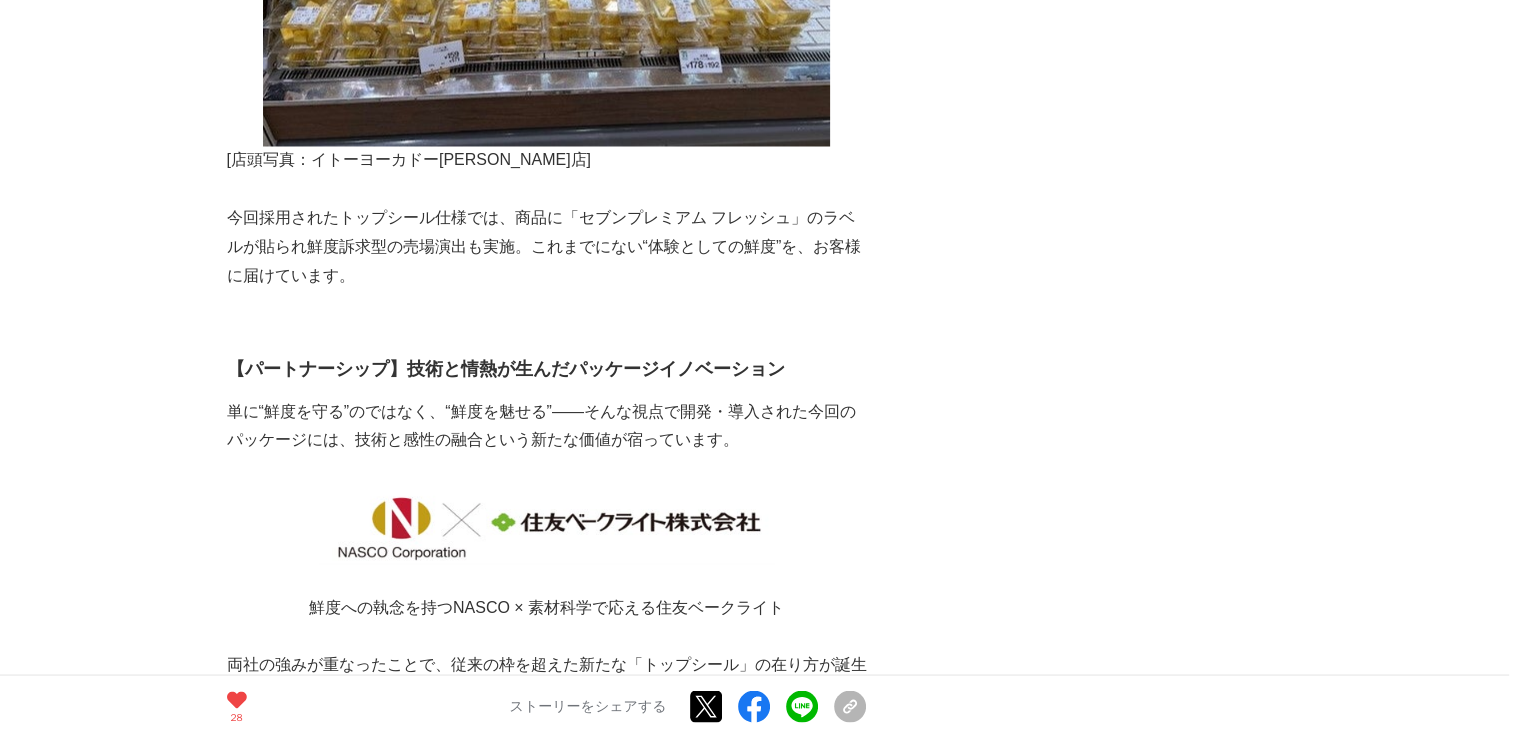 scroll, scrollTop: 3616, scrollLeft: 0, axis: vertical 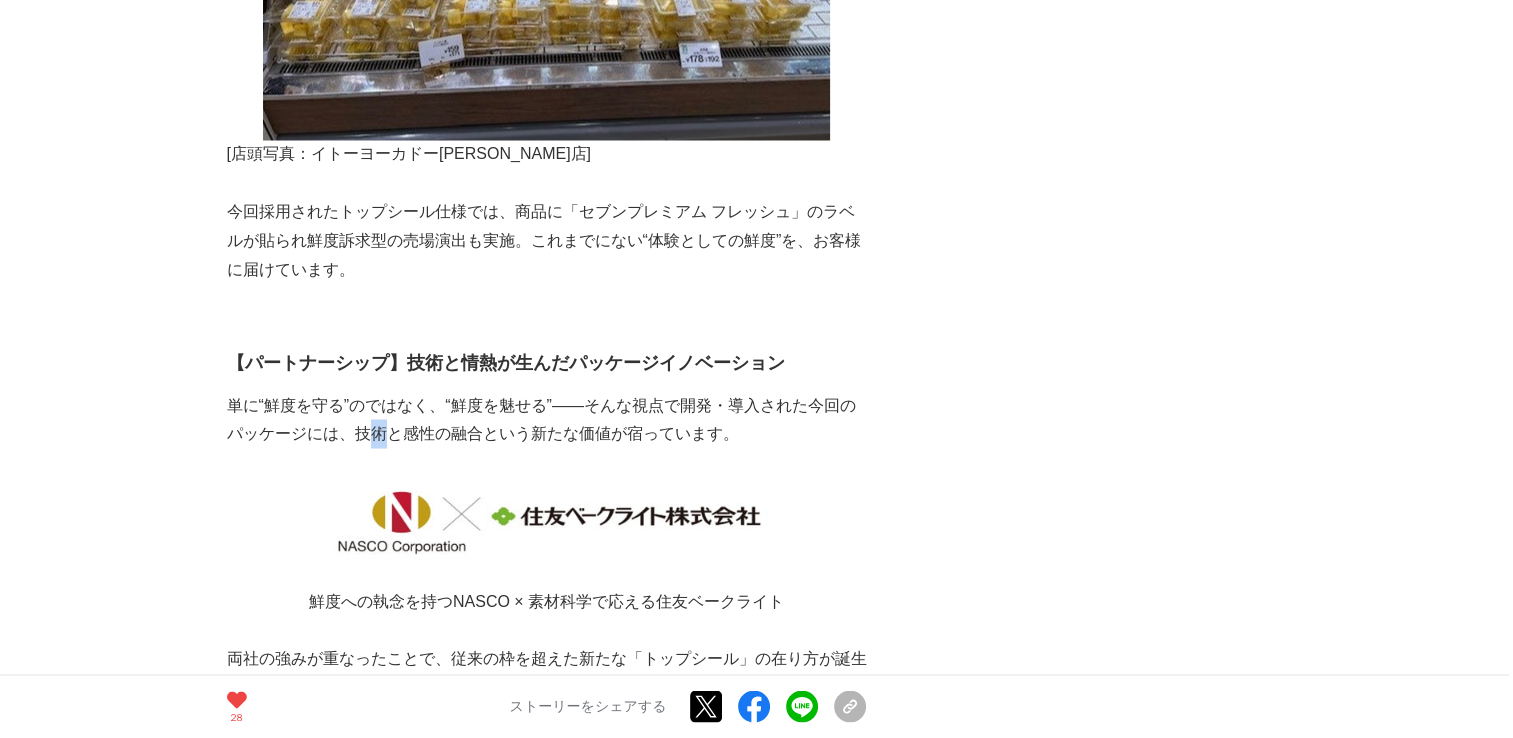 drag, startPoint x: 389, startPoint y: 379, endPoint x: 404, endPoint y: 394, distance: 21.213203 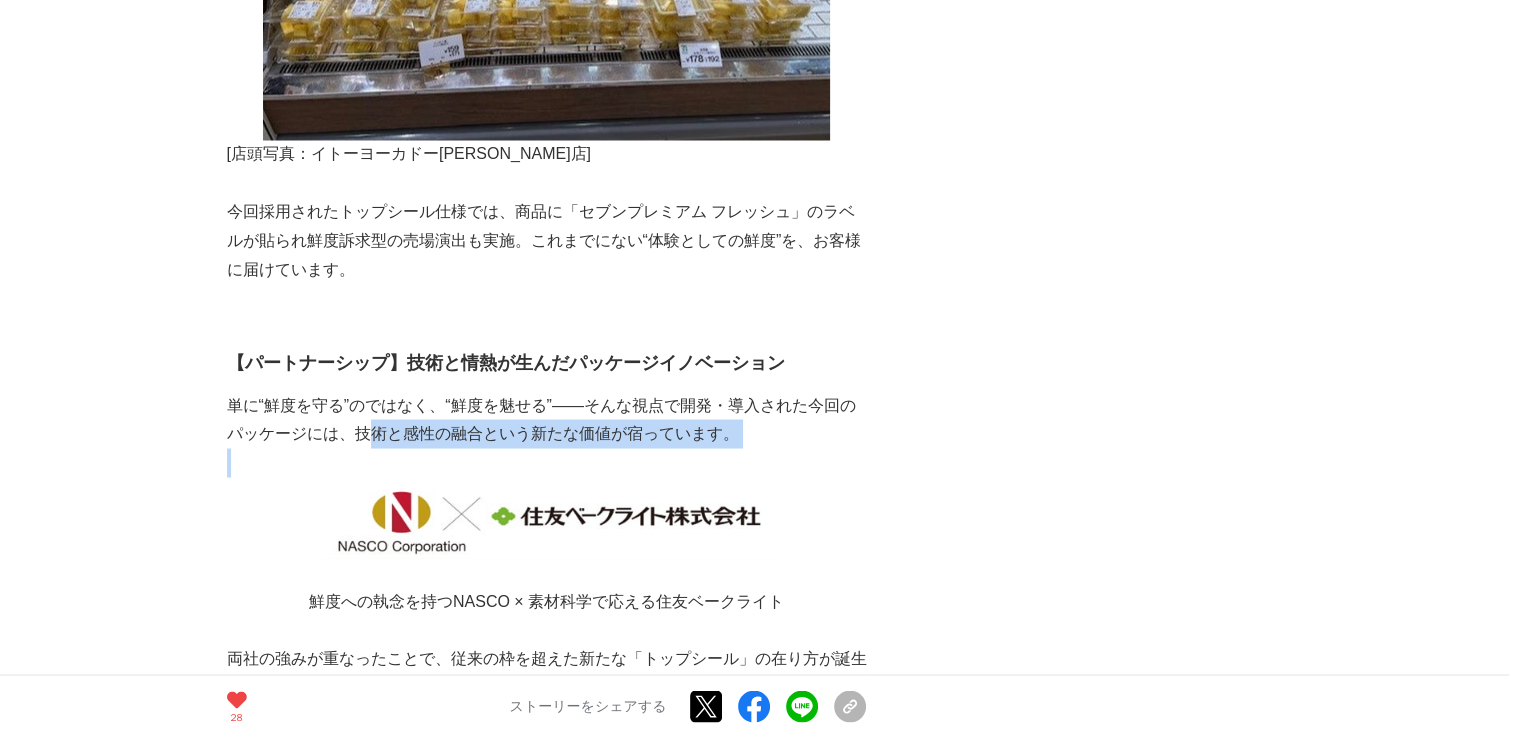 click at bounding box center [547, 462] 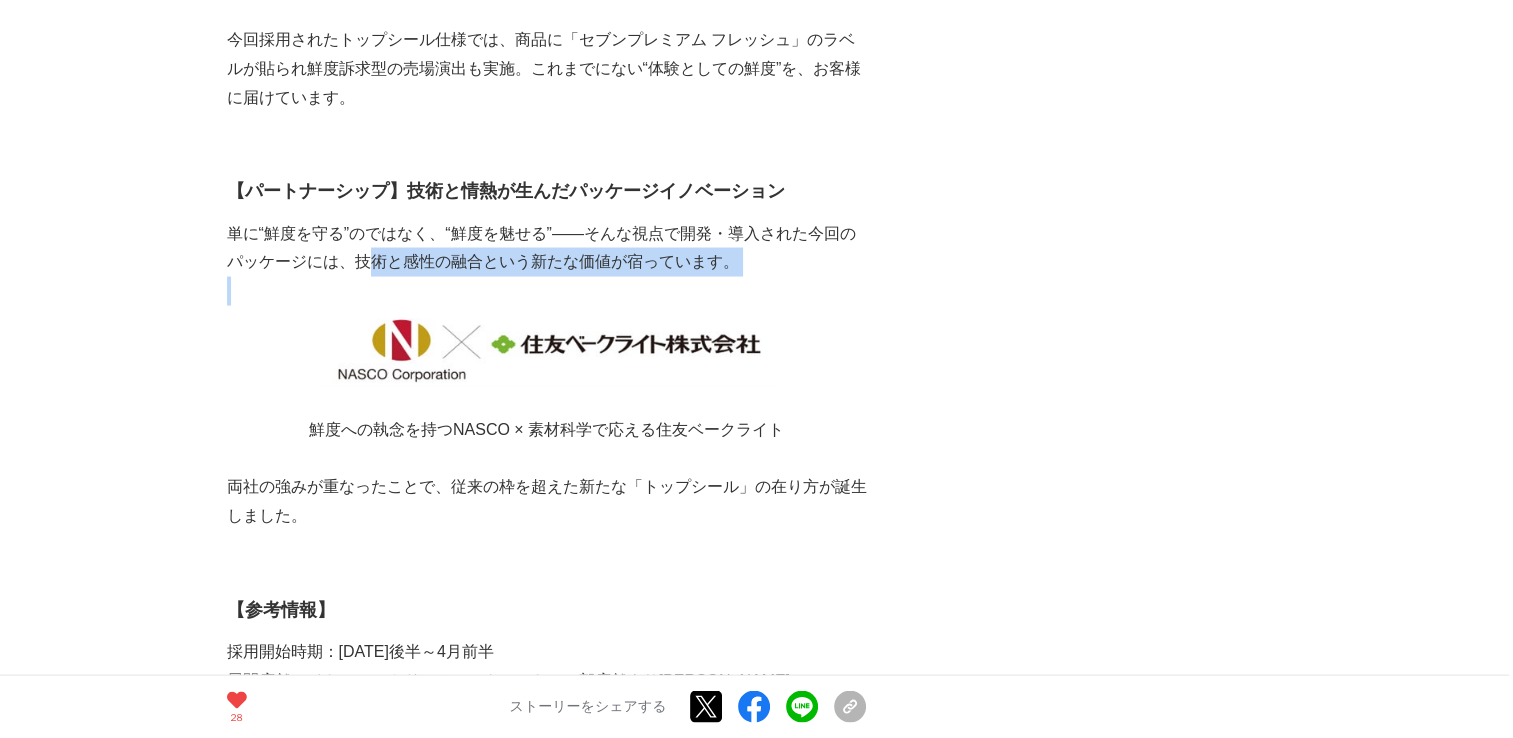 scroll, scrollTop: 3788, scrollLeft: 0, axis: vertical 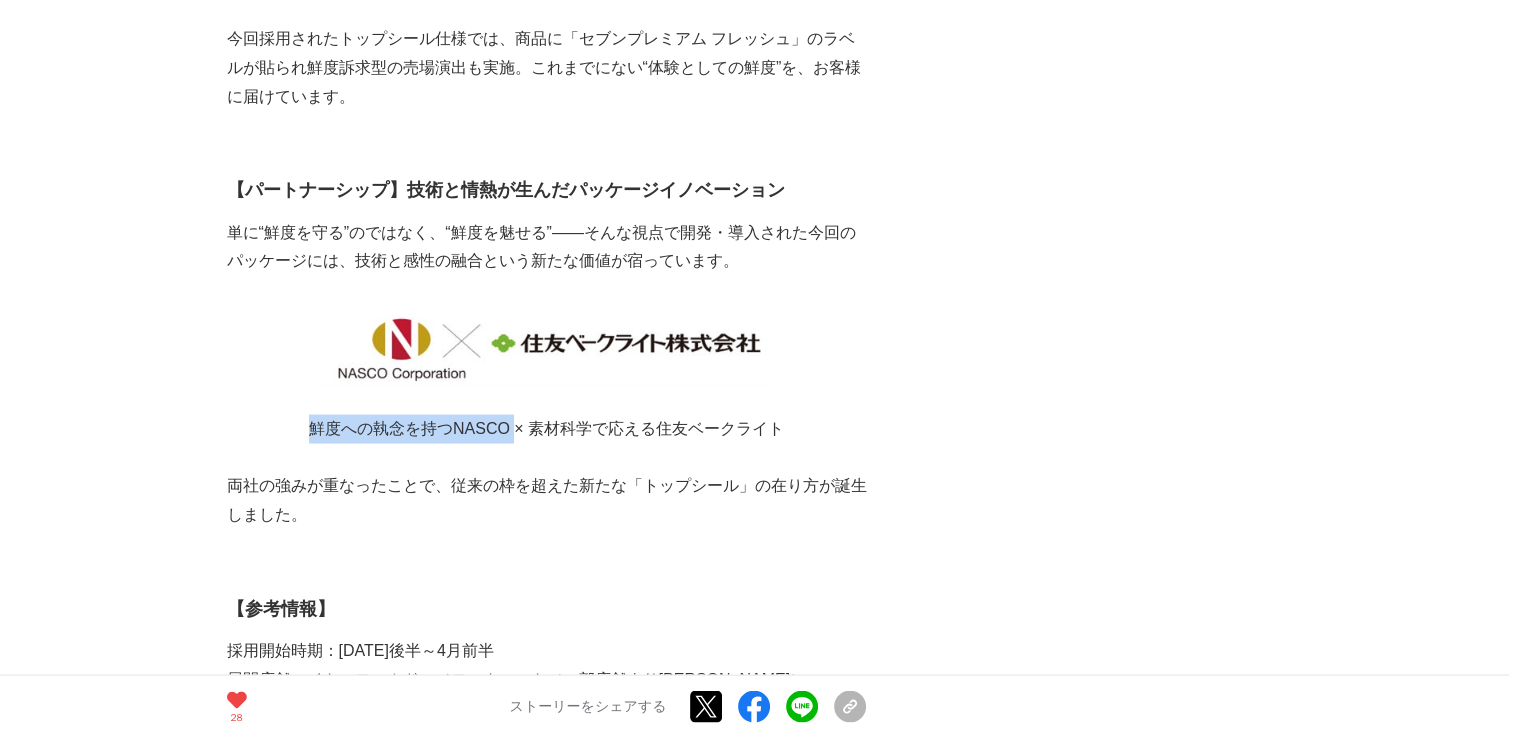 drag, startPoint x: 309, startPoint y: 378, endPoint x: 512, endPoint y: 373, distance: 203.06157 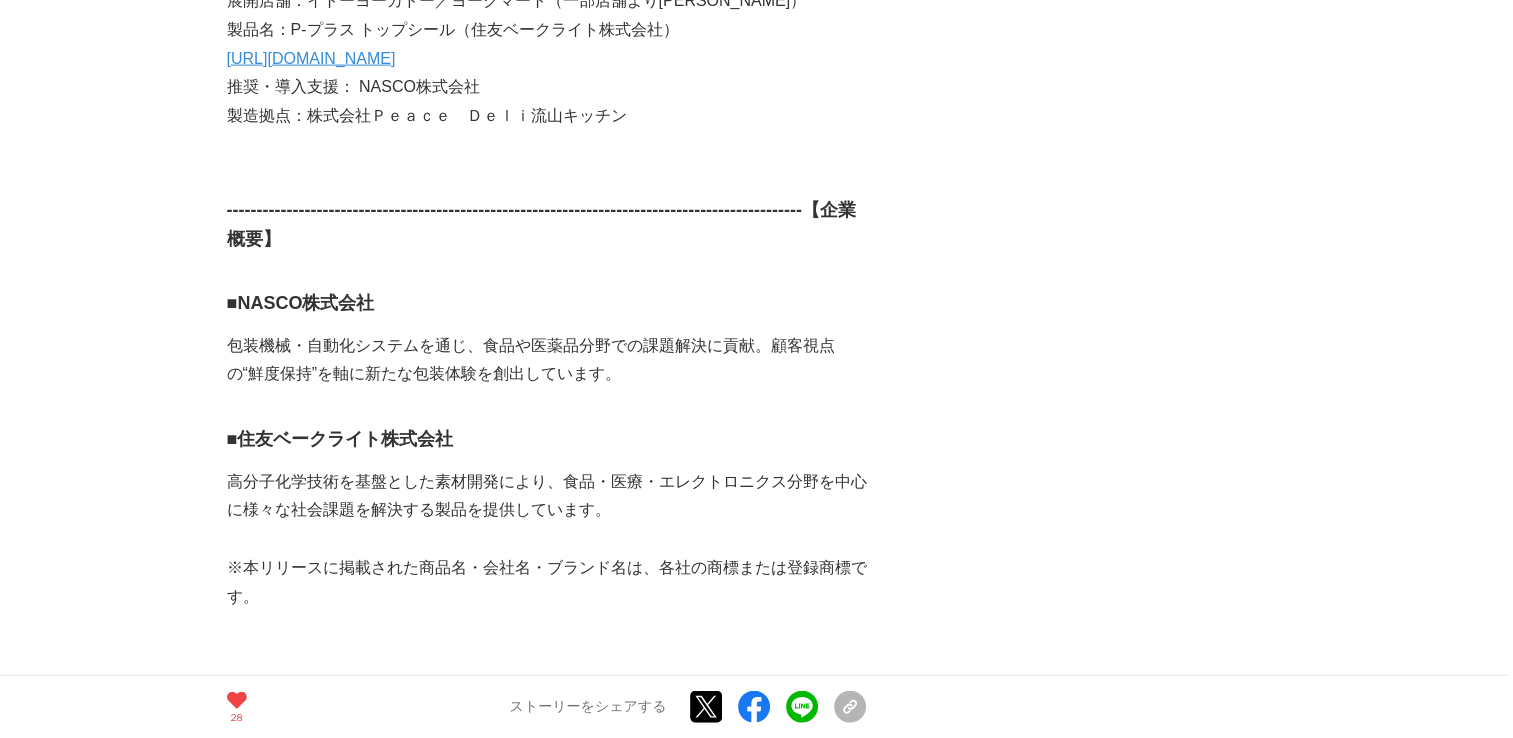 scroll, scrollTop: 4468, scrollLeft: 0, axis: vertical 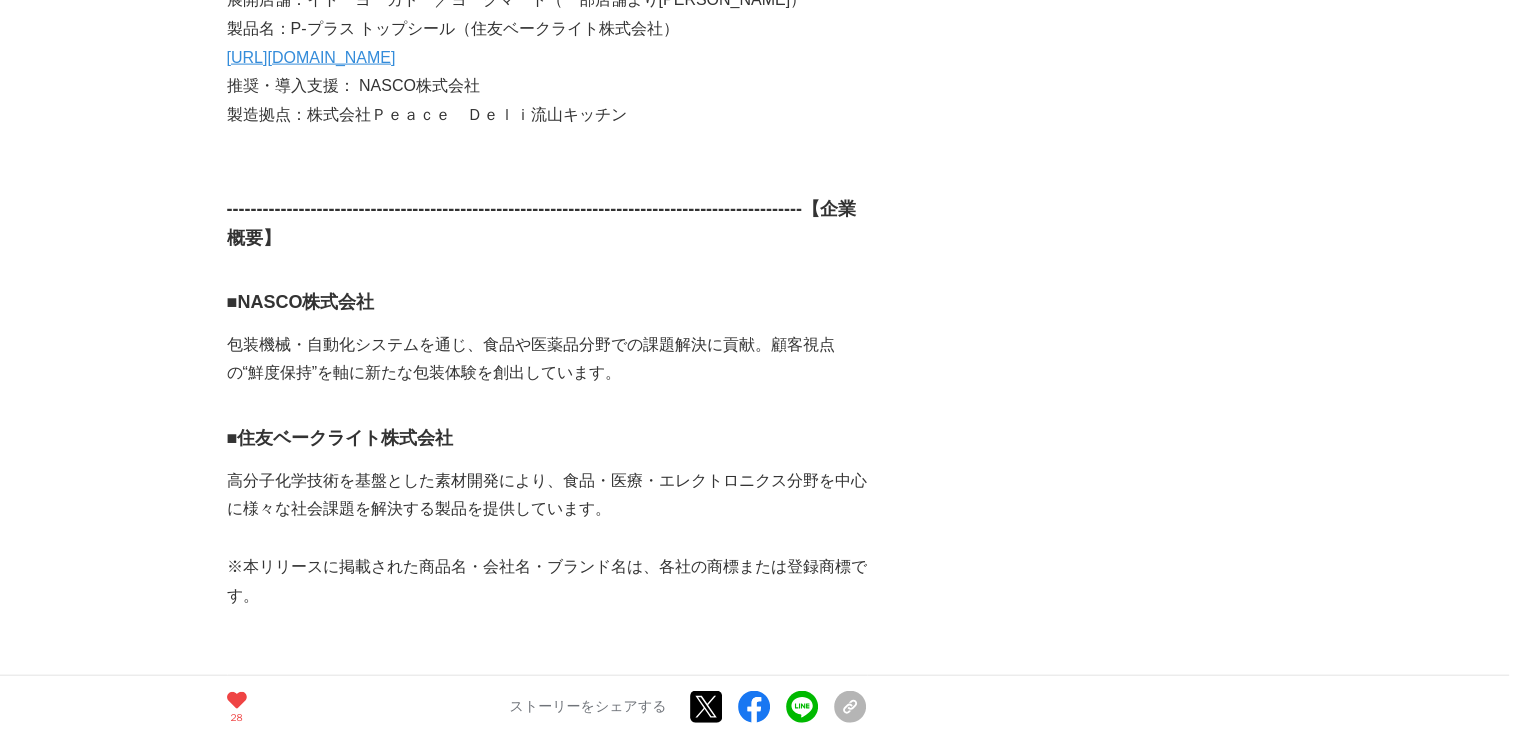 click on "■住友ベークライト株式会社" at bounding box center (547, 438) 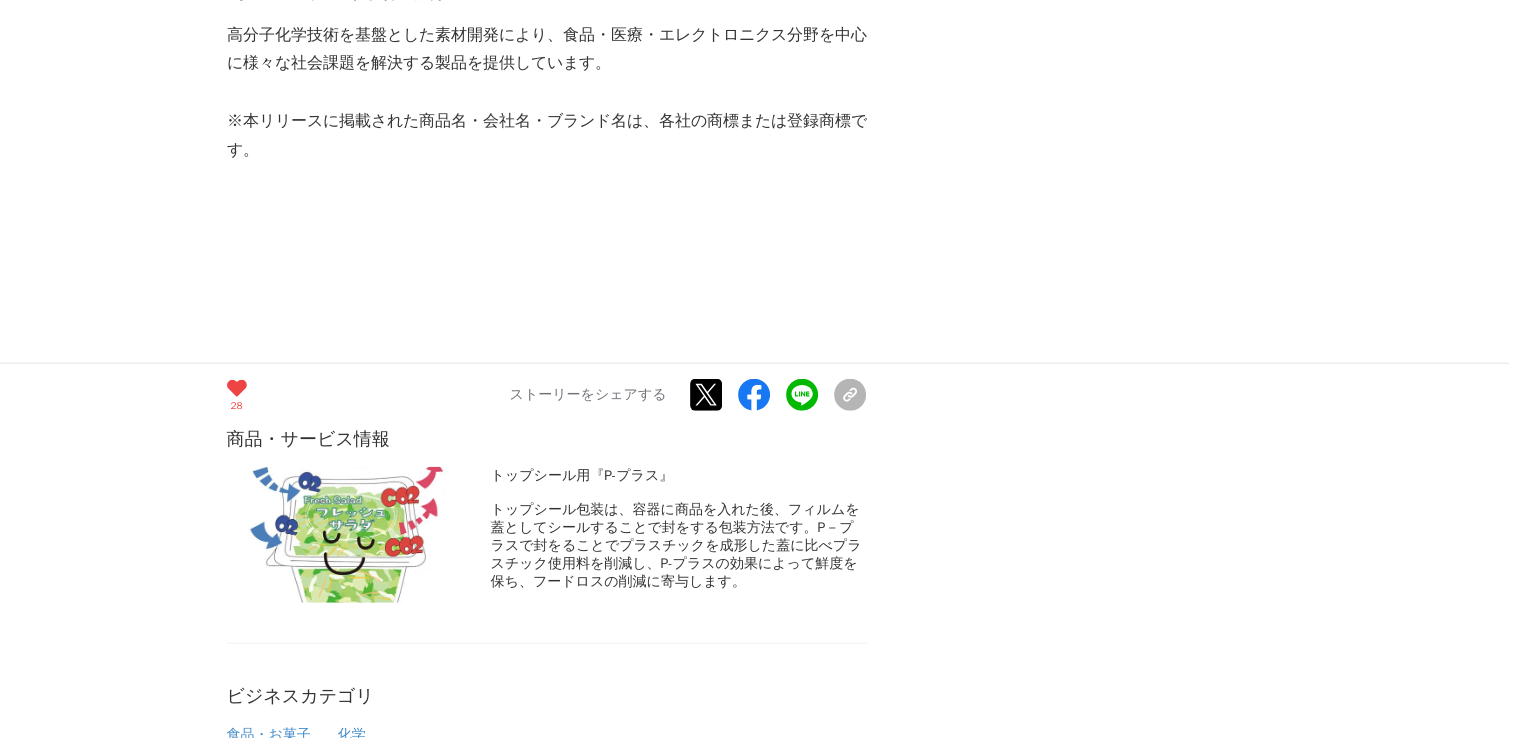 scroll, scrollTop: 4926, scrollLeft: 0, axis: vertical 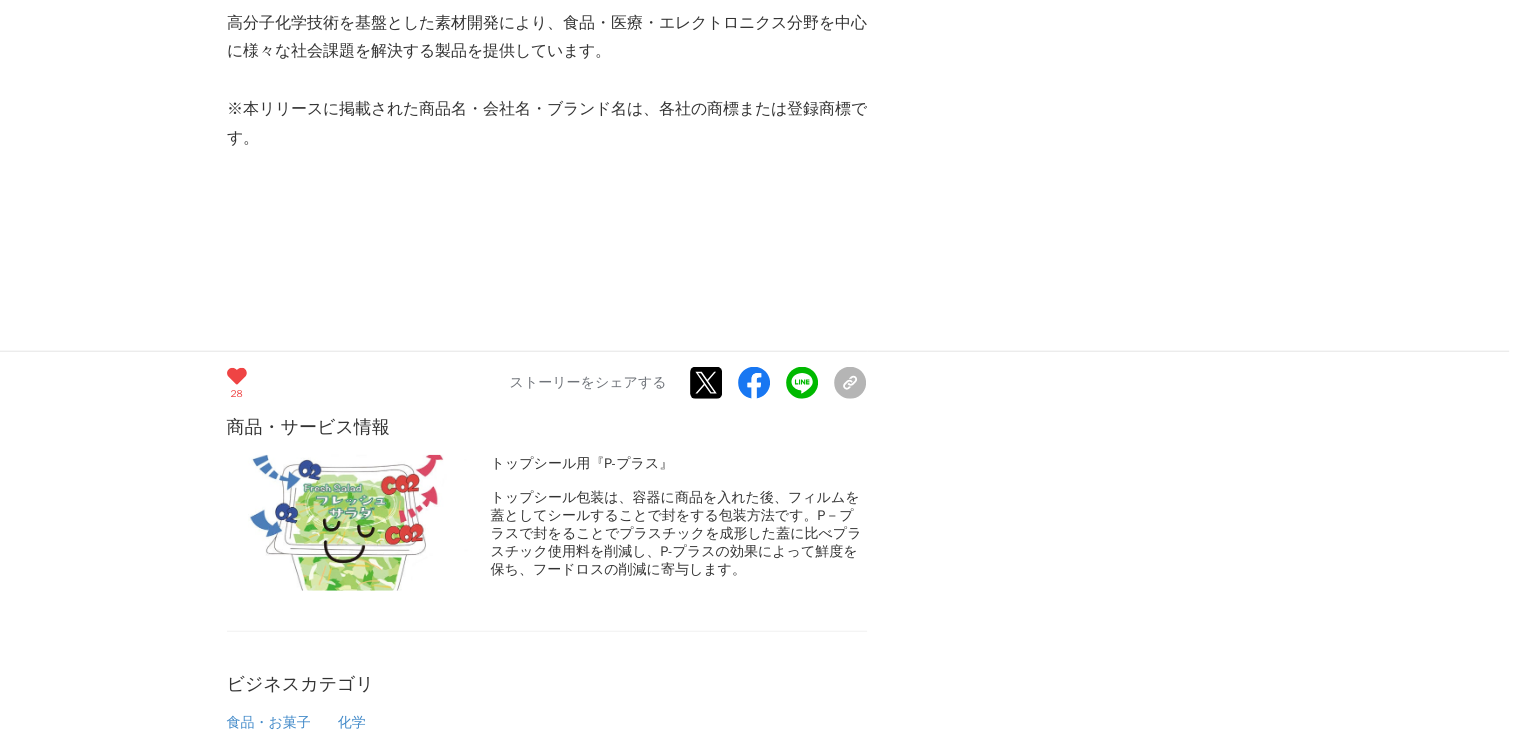 drag, startPoint x: 500, startPoint y: 406, endPoint x: 593, endPoint y: 497, distance: 130.11533 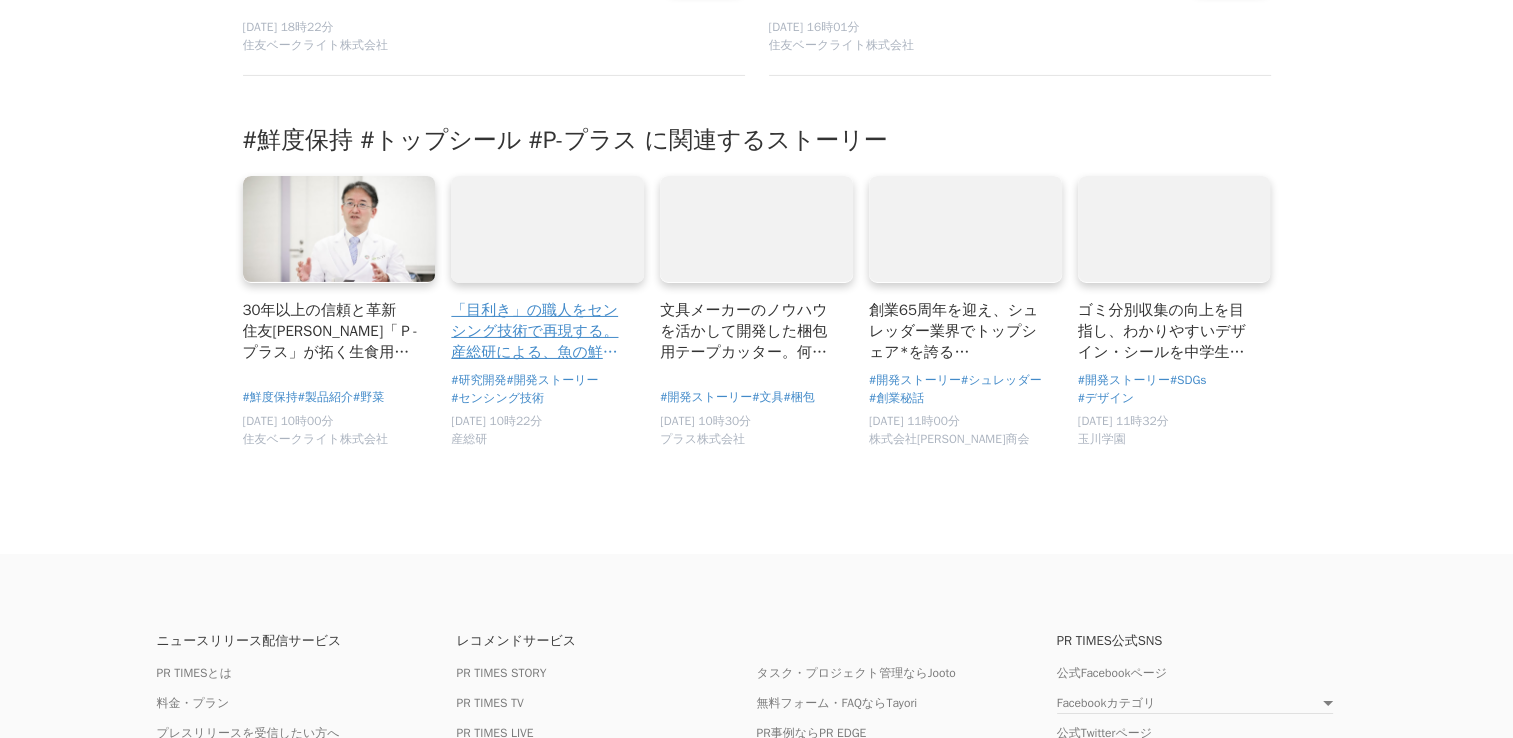 scroll, scrollTop: 6721, scrollLeft: 0, axis: vertical 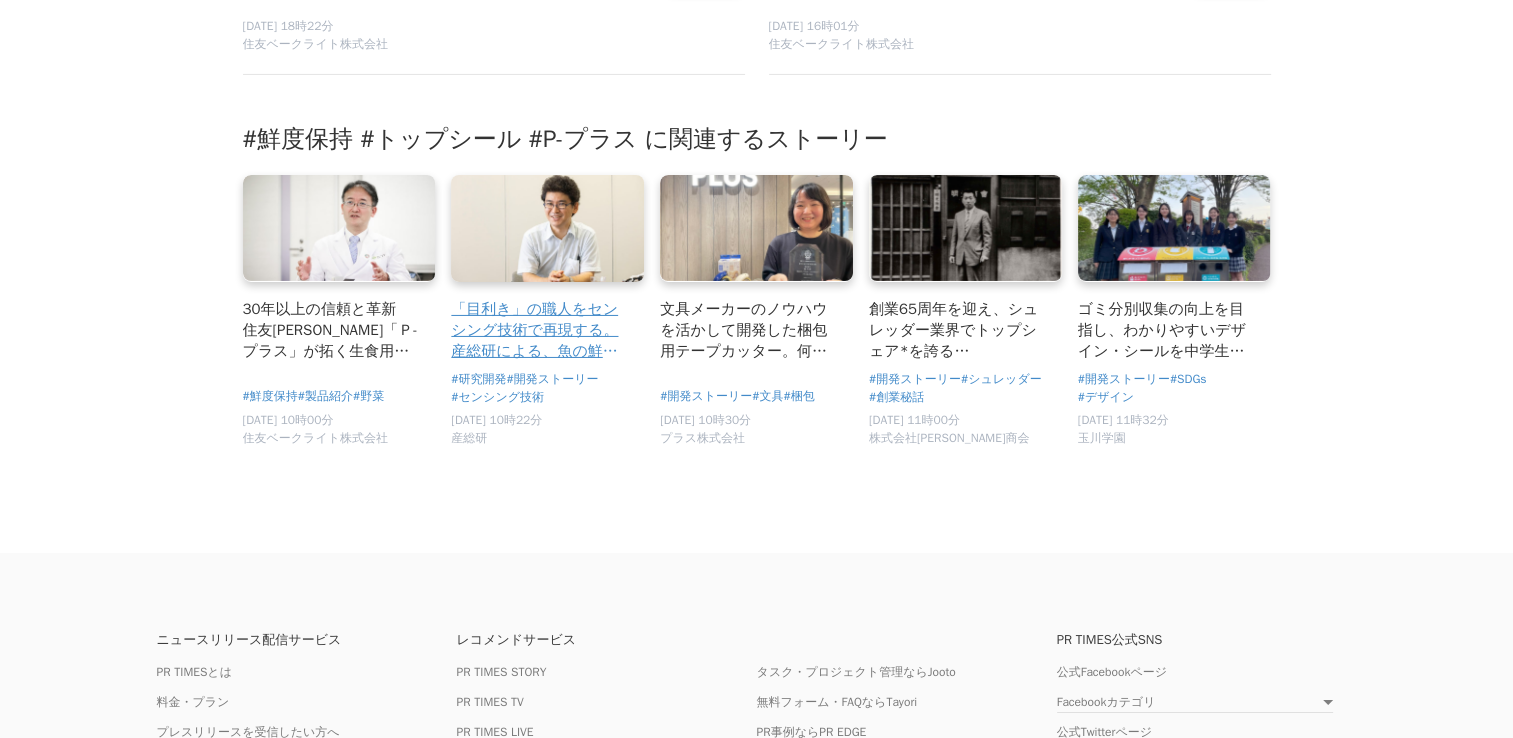 click at bounding box center [547, 228] 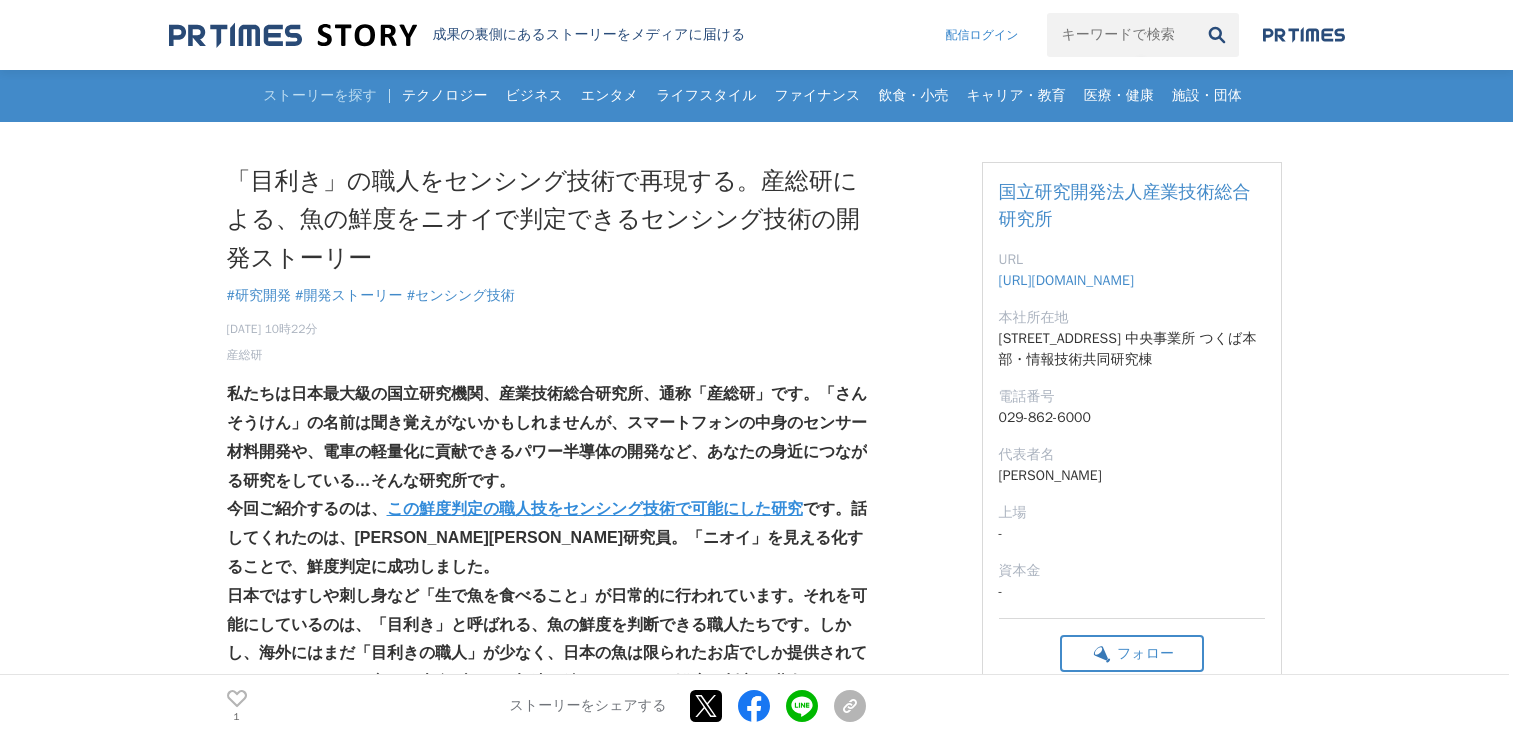 scroll, scrollTop: 0, scrollLeft: 0, axis: both 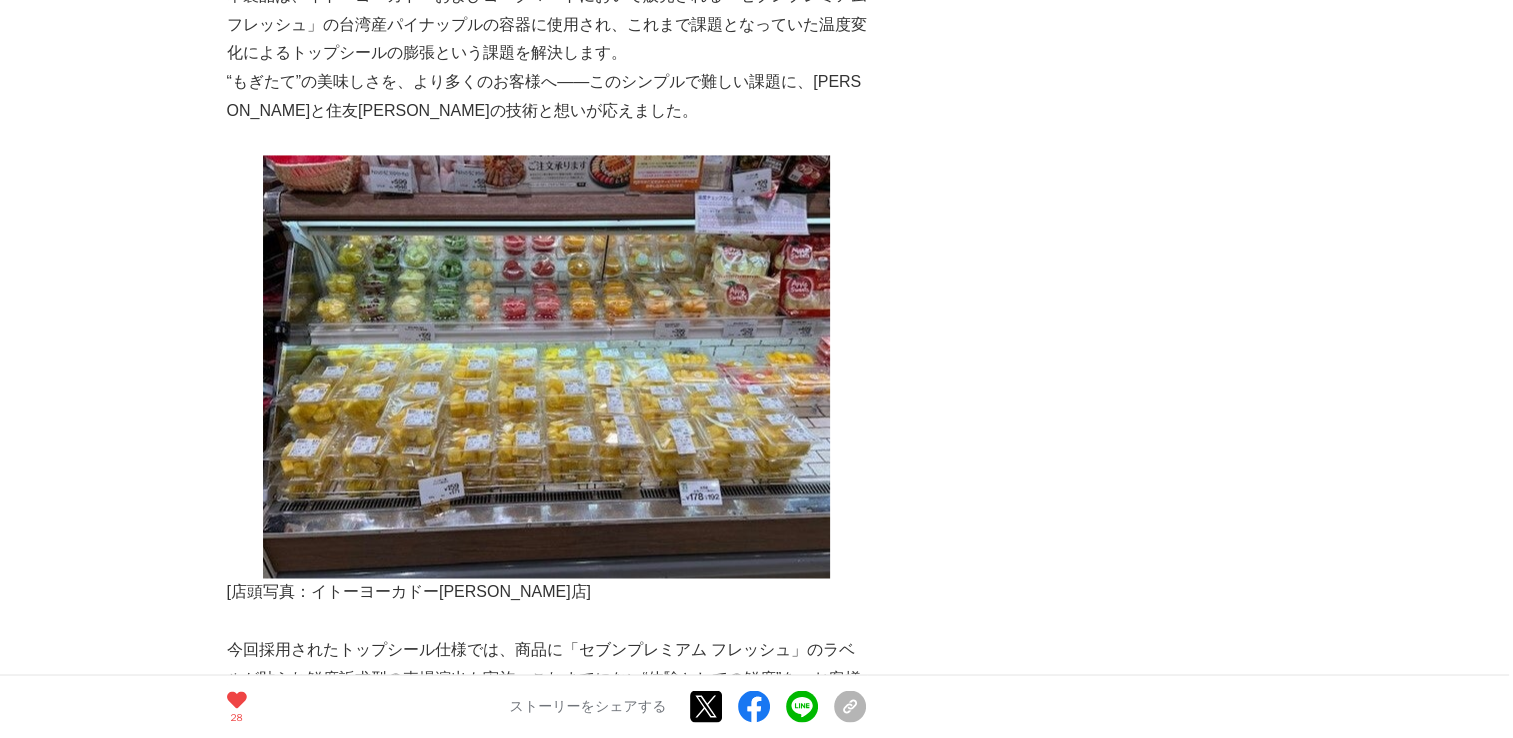 click on "28
いいね！する
ストーリーをシェアする
Xでポストする
Facebookでシェアする LINEでシェアする
リンクをコピー" at bounding box center (547, 706) 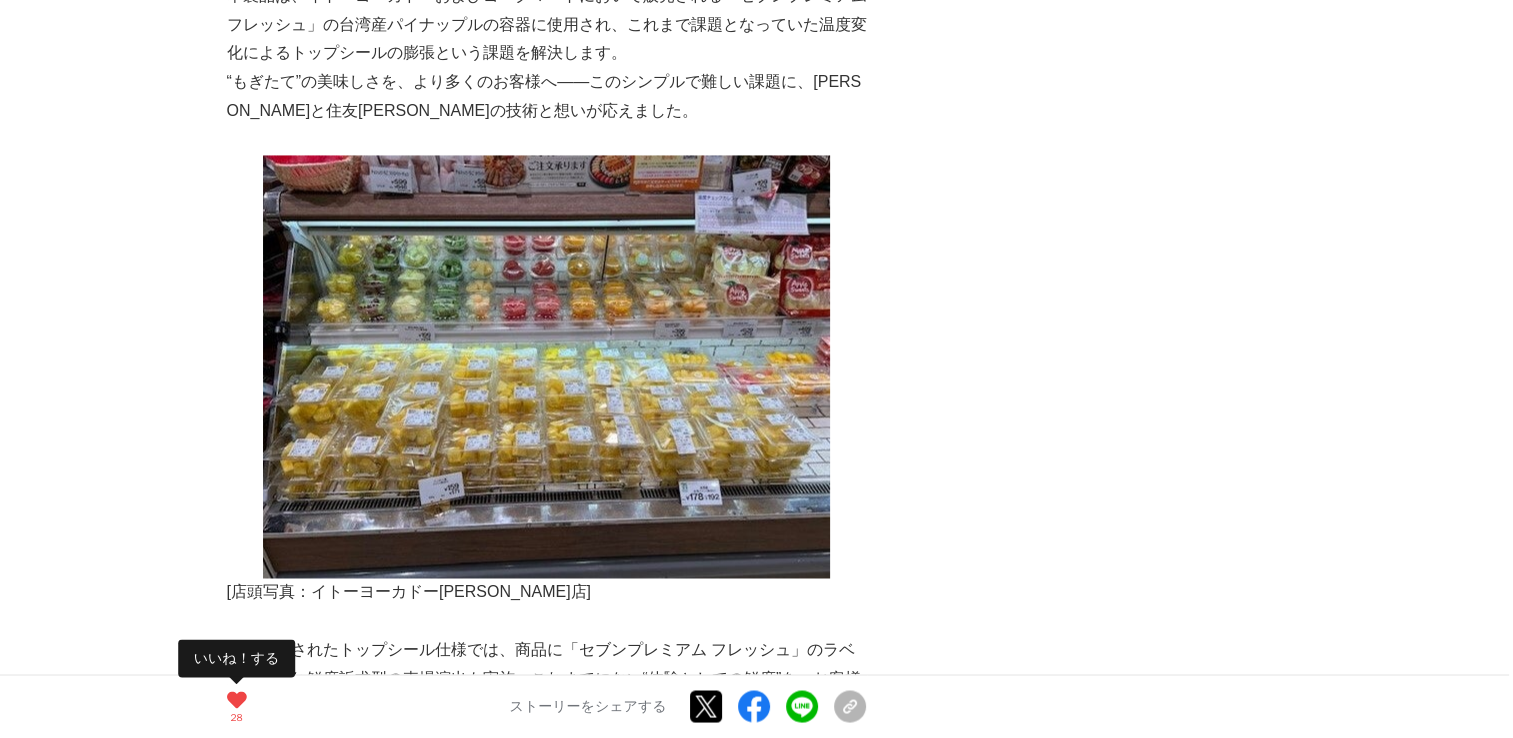 click 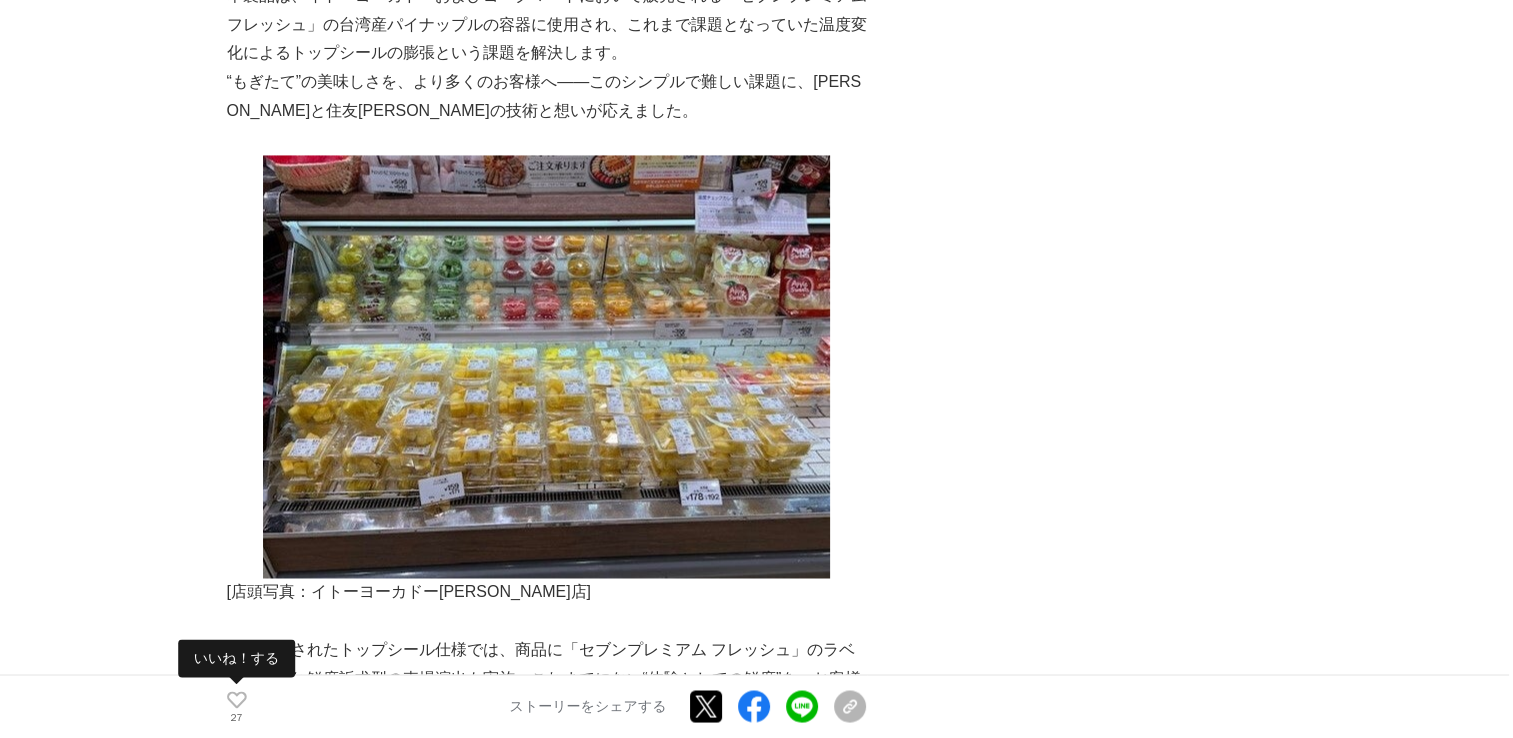click 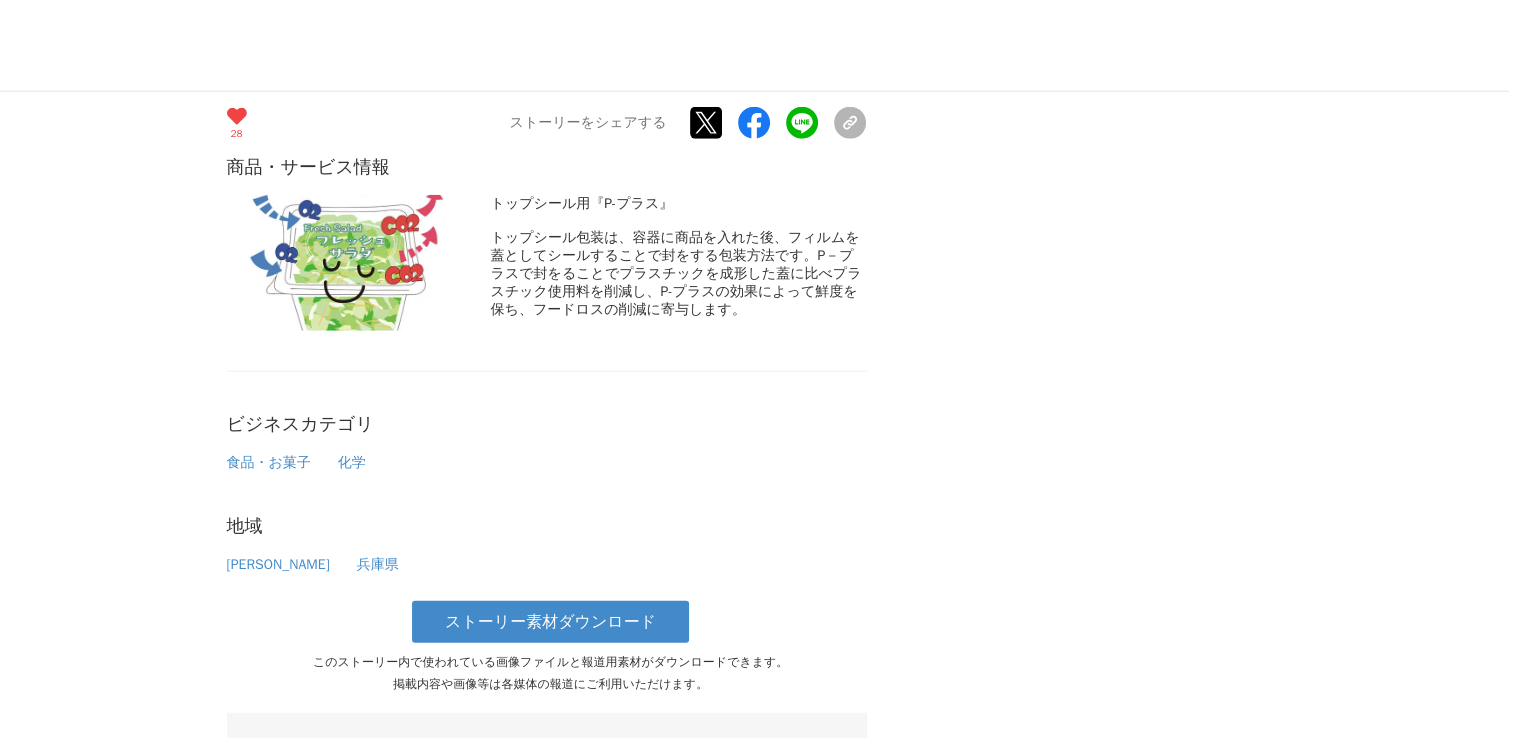 scroll, scrollTop: 5187, scrollLeft: 0, axis: vertical 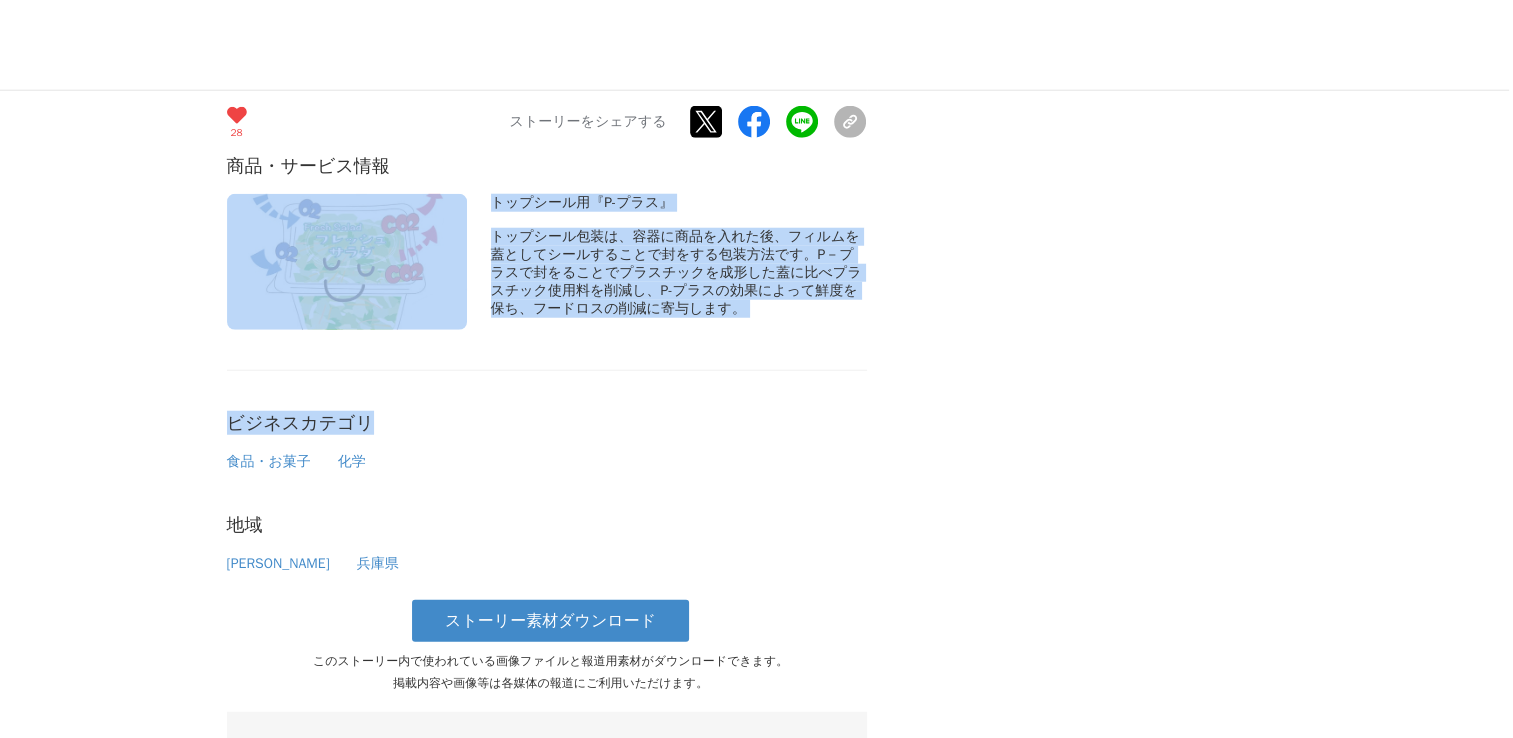 drag, startPoint x: 751, startPoint y: 298, endPoint x: 314, endPoint y: 195, distance: 448.9744 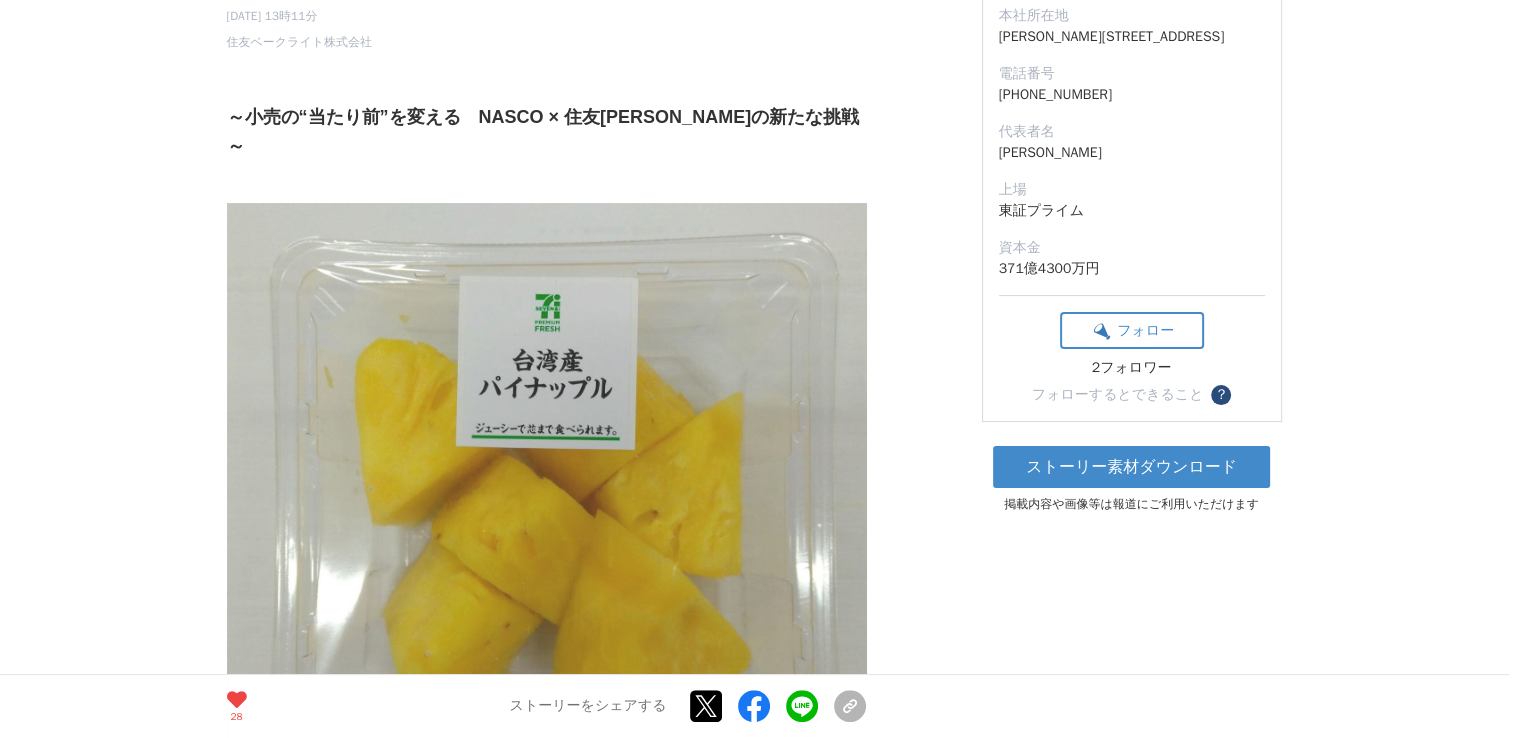 scroll, scrollTop: 0, scrollLeft: 0, axis: both 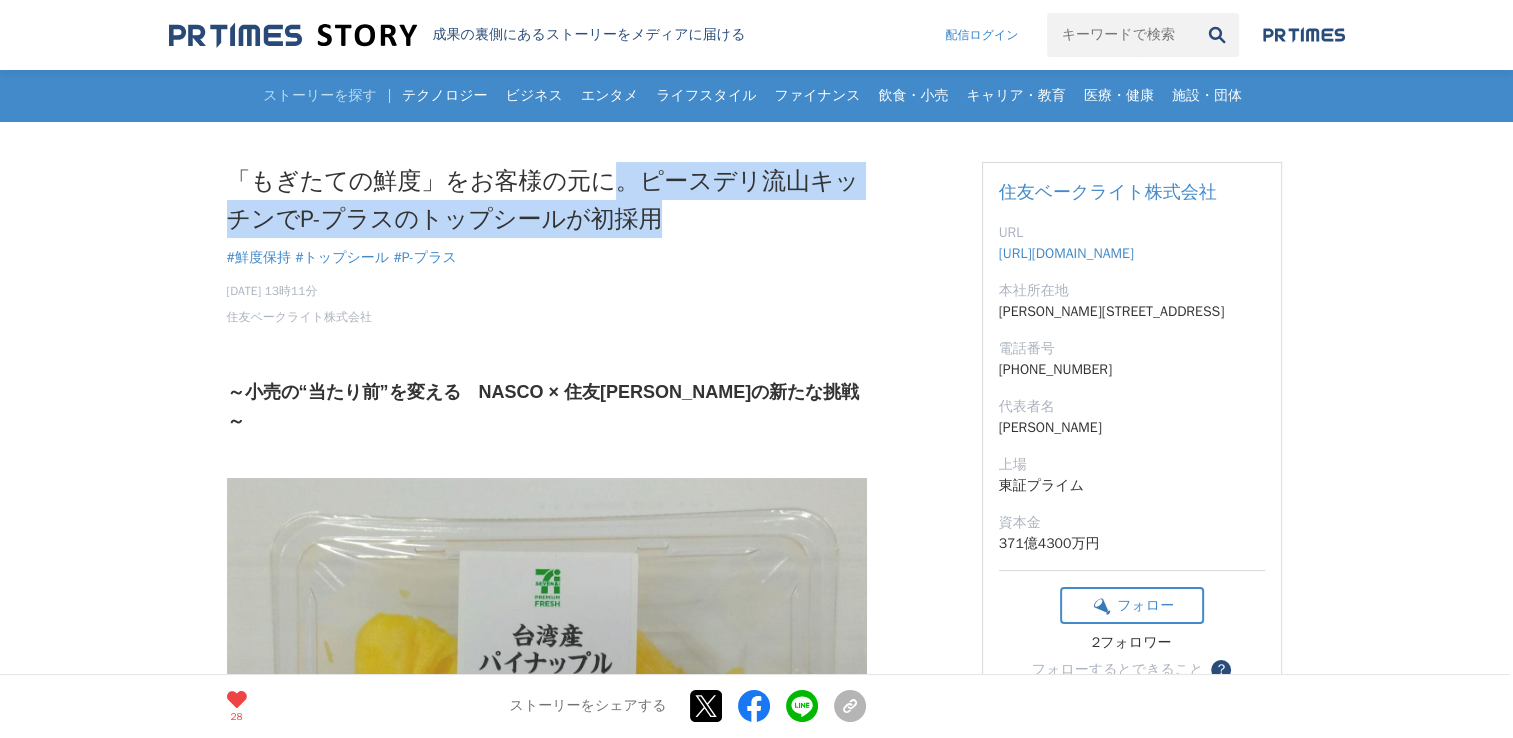 drag, startPoint x: 752, startPoint y: 237, endPoint x: 596, endPoint y: 181, distance: 165.7468 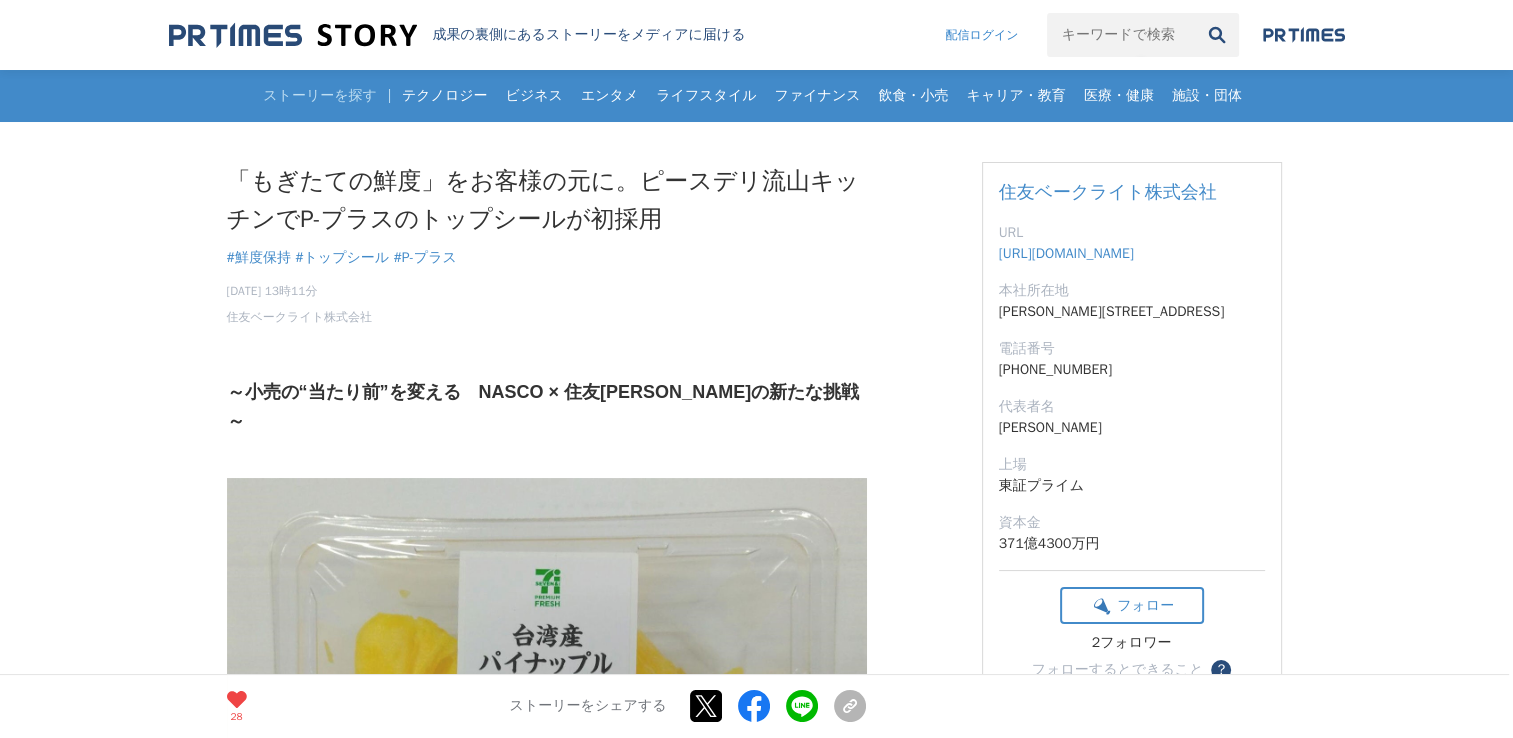 drag, startPoint x: 596, startPoint y: 181, endPoint x: 803, endPoint y: 20, distance: 262.24036 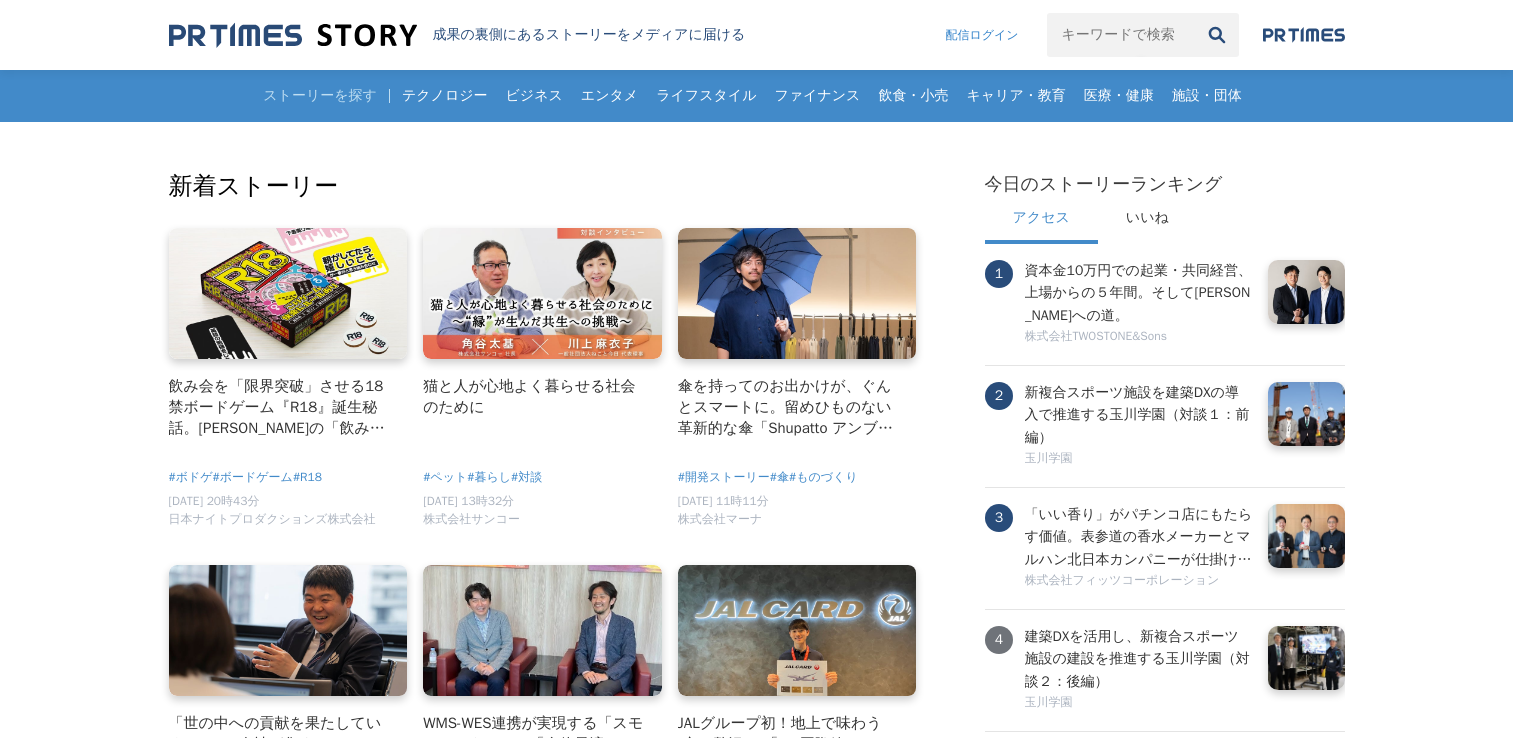 scroll, scrollTop: 0, scrollLeft: 0, axis: both 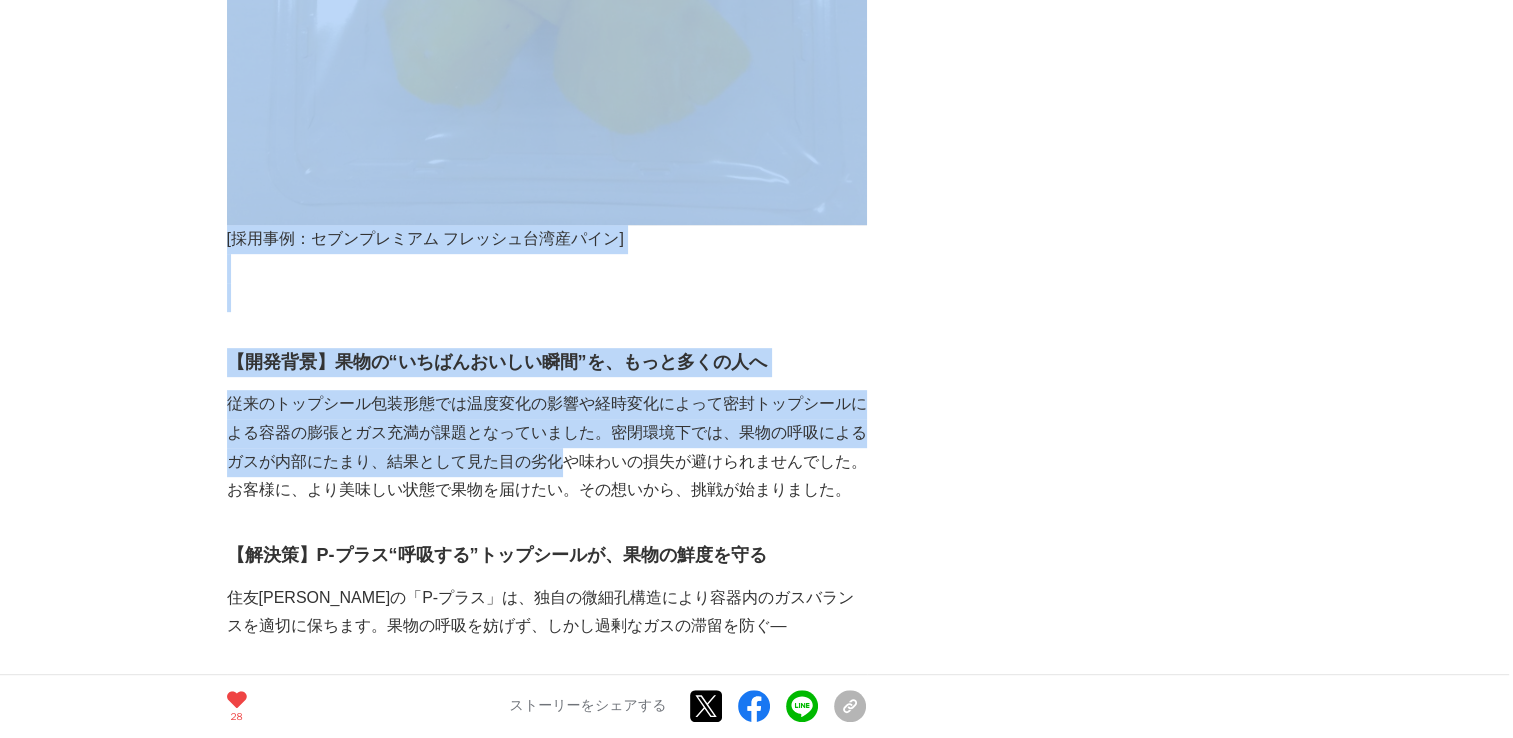drag, startPoint x: 225, startPoint y: 342, endPoint x: 570, endPoint y: 427, distance: 355.31677 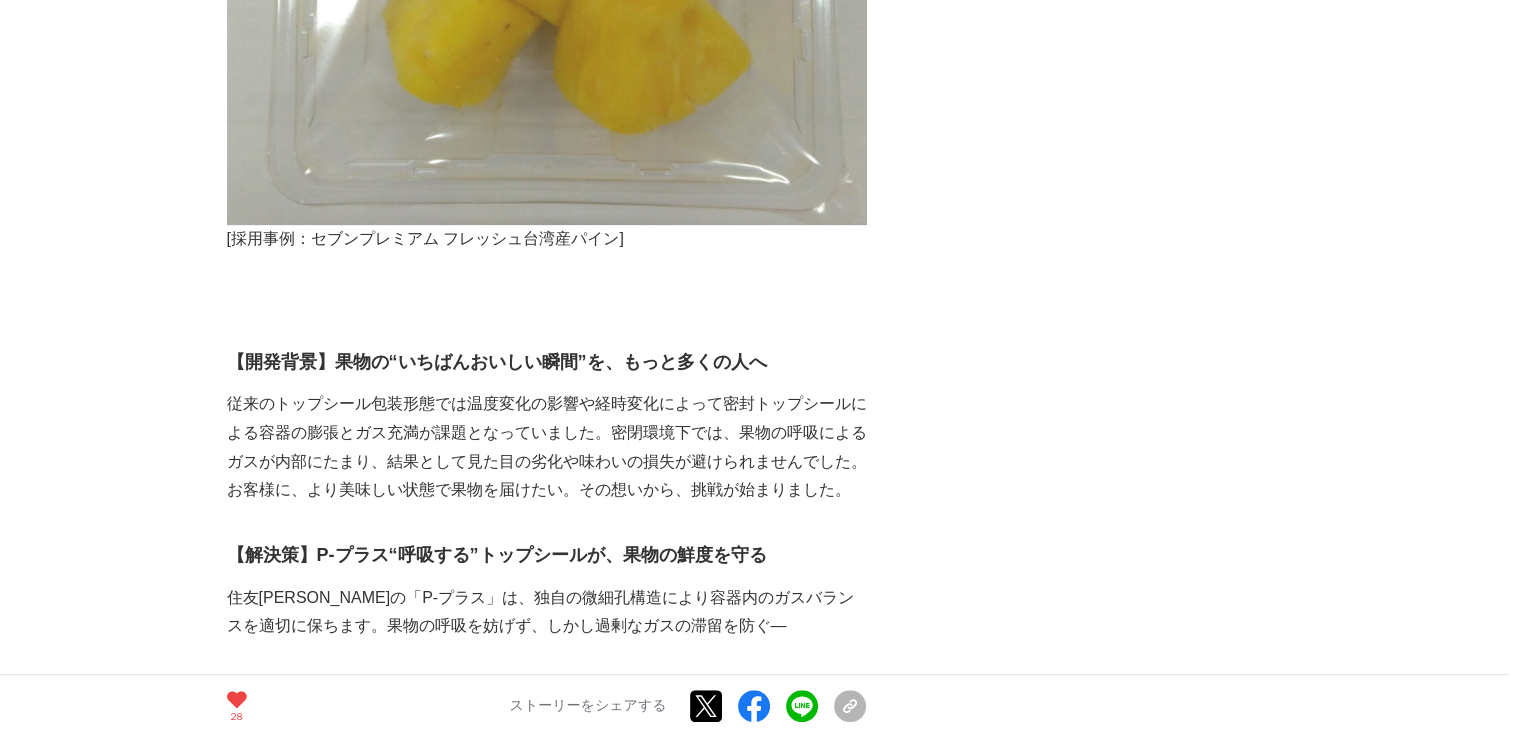 click on "従来のトップシール包装形態では温度変化の影響や経時変化によって密封トップシールによる容器の膨張とガス充満が課題となっていました。密閉環境下では、果物の呼吸によるガスが内部にたまり、結果として見た目の劣化や味わいの損失が避けられませんでした。" at bounding box center [547, 433] 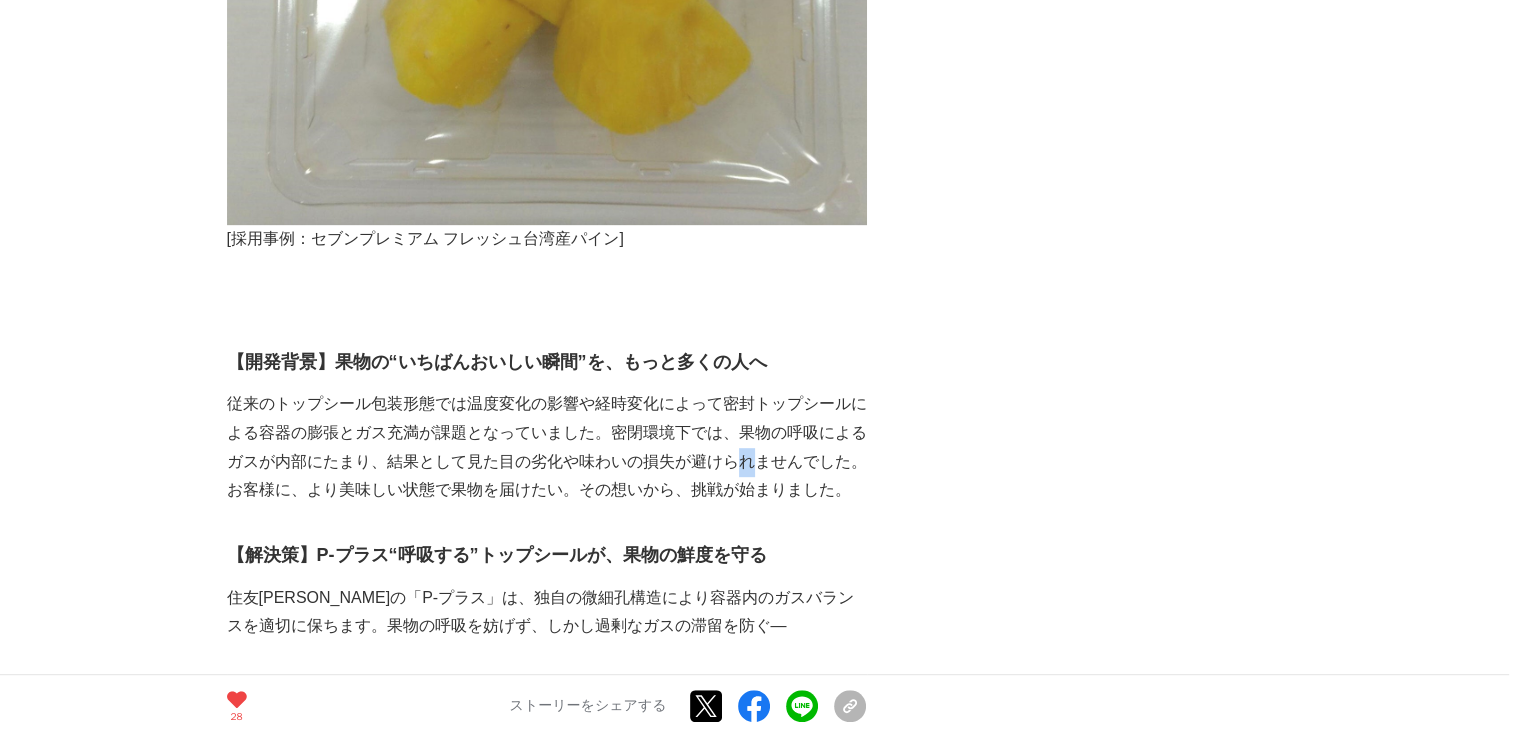 click on "従来のトップシール包装形態では温度変化の影響や経時変化によって密封トップシールによる容器の膨張とガス充満が課題となっていました。密閉環境下では、果物の呼吸によるガスが内部にたまり、結果として見た目の劣化や味わいの損失が避けられませんでした。" at bounding box center [547, 433] 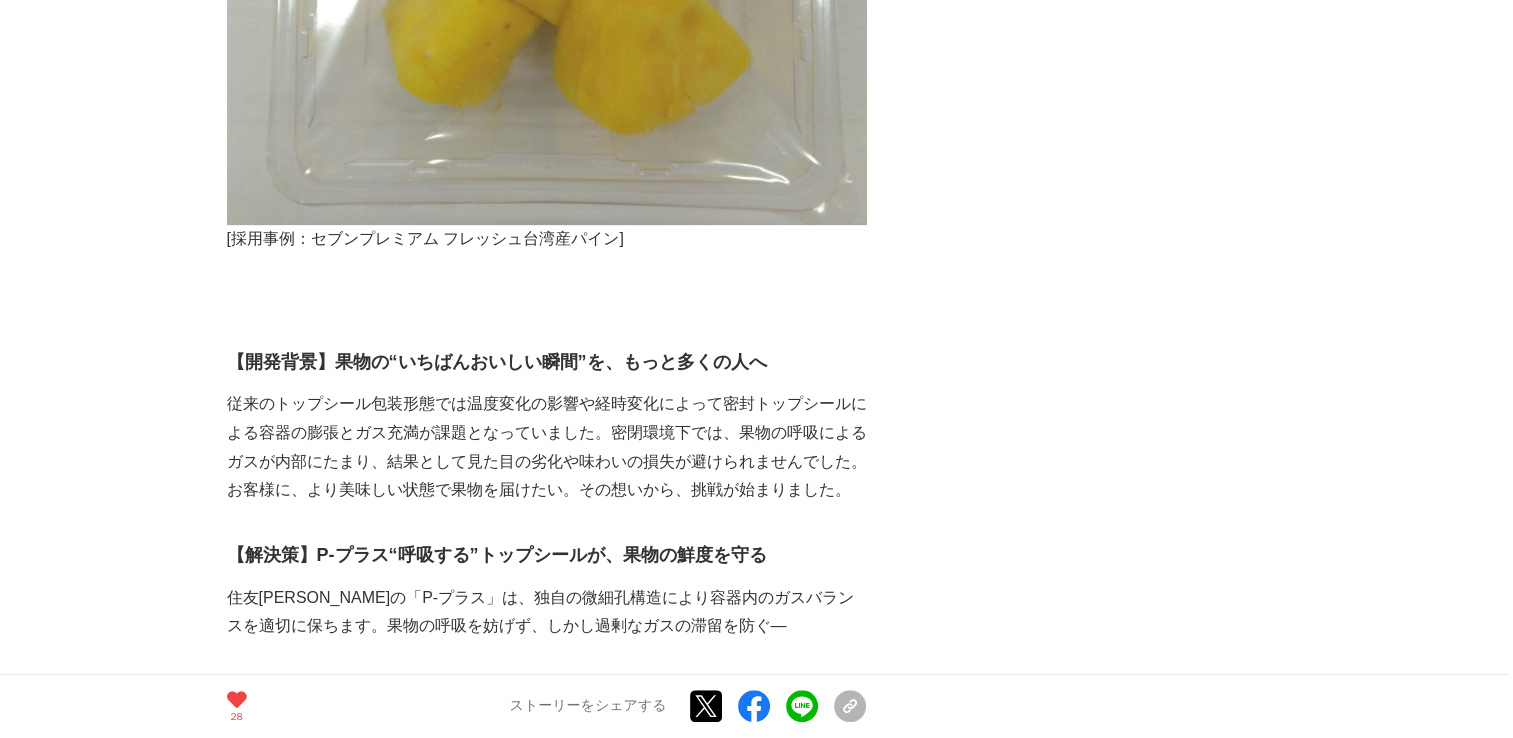 click on "【開発背景】果物の“いちばんおいしい瞬間”を、もっと多くの人へ" at bounding box center (547, 362) 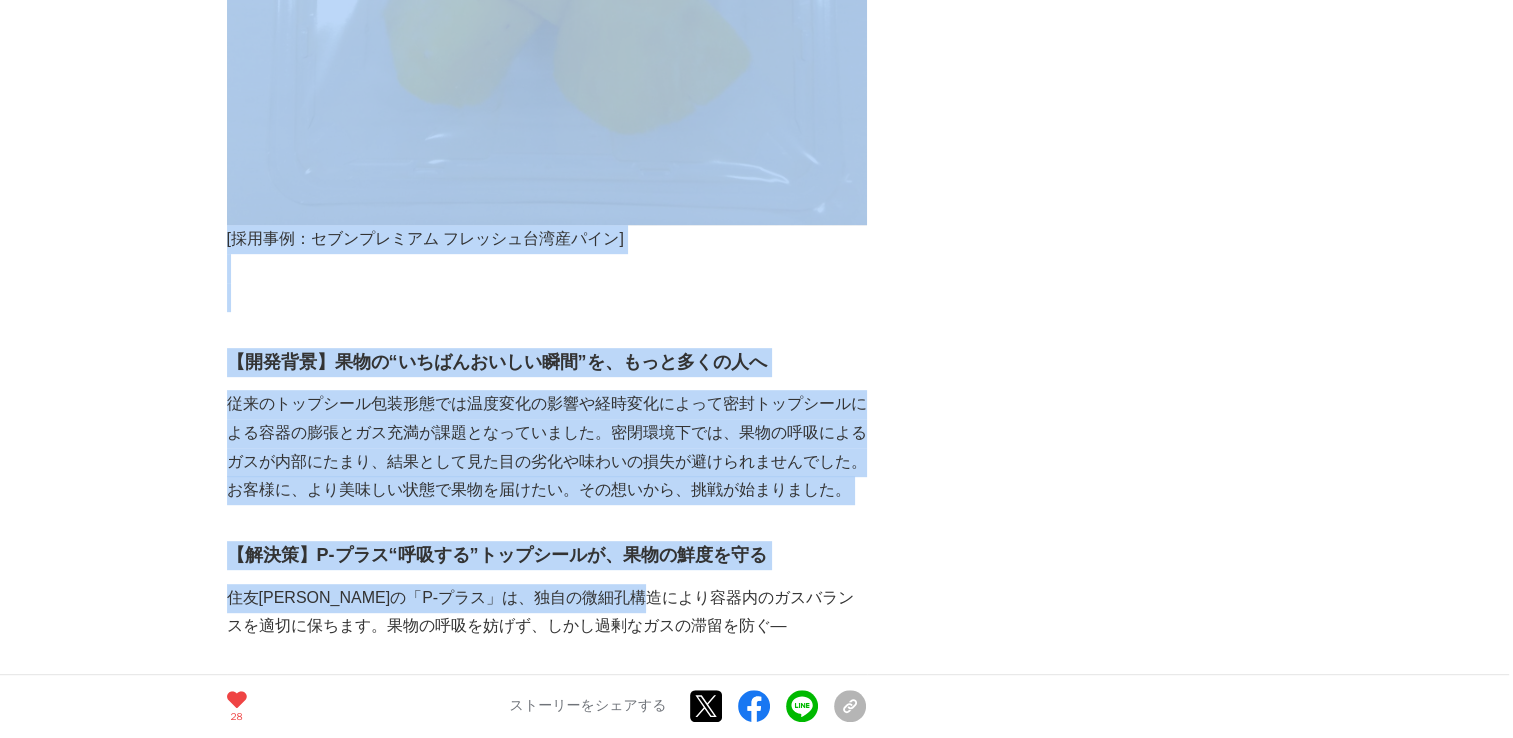 drag, startPoint x: 222, startPoint y: 336, endPoint x: 723, endPoint y: 543, distance: 542.07935 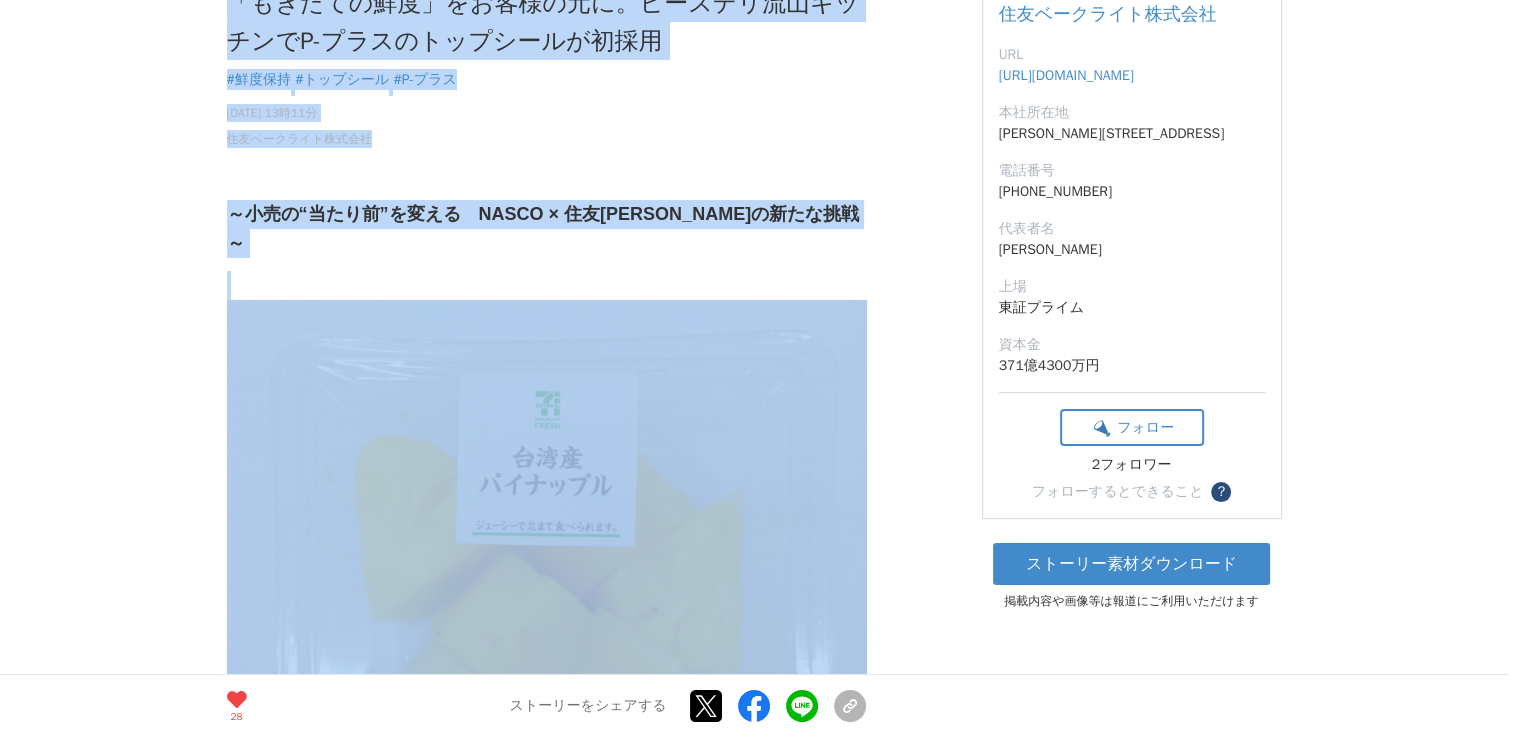 scroll, scrollTop: 0, scrollLeft: 0, axis: both 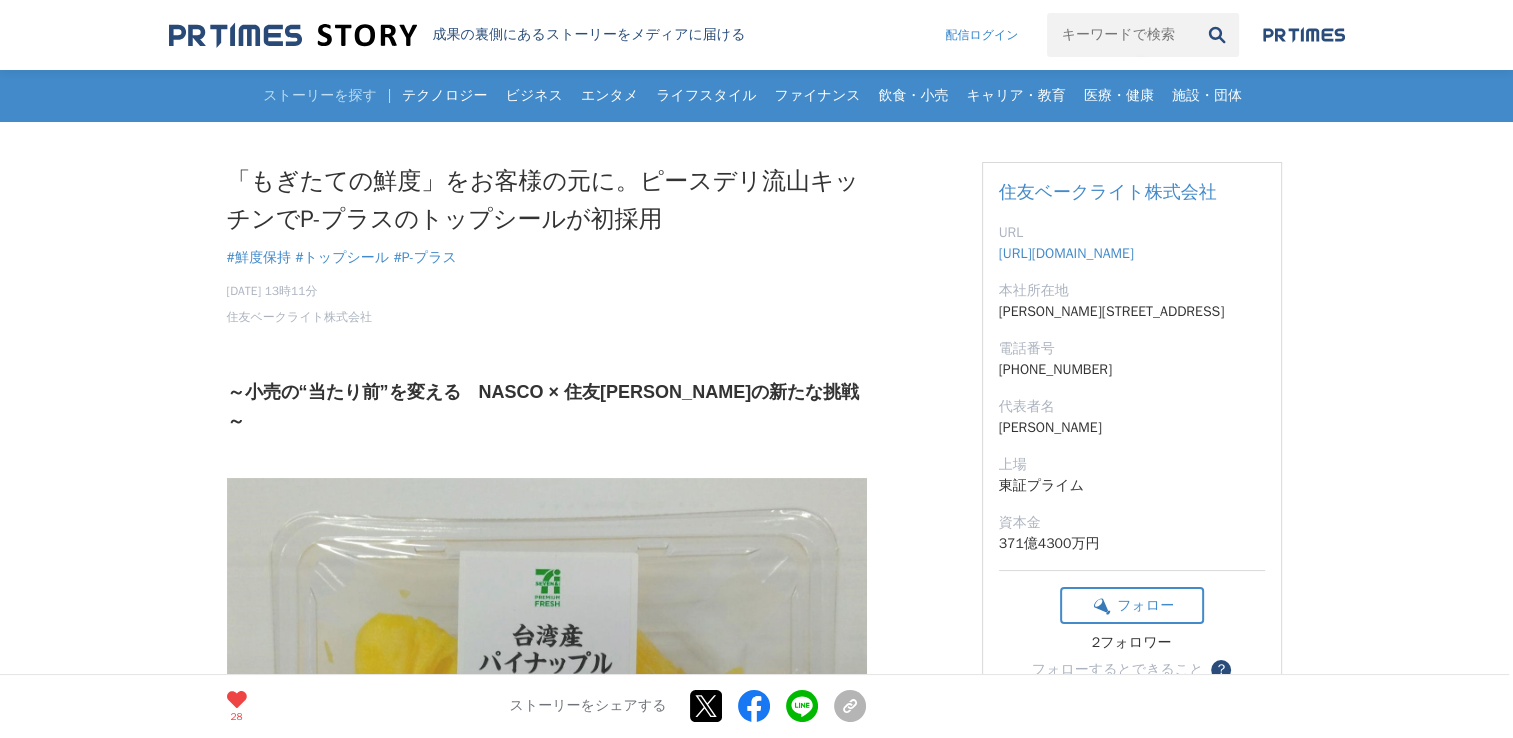 click at bounding box center [1121, 35] 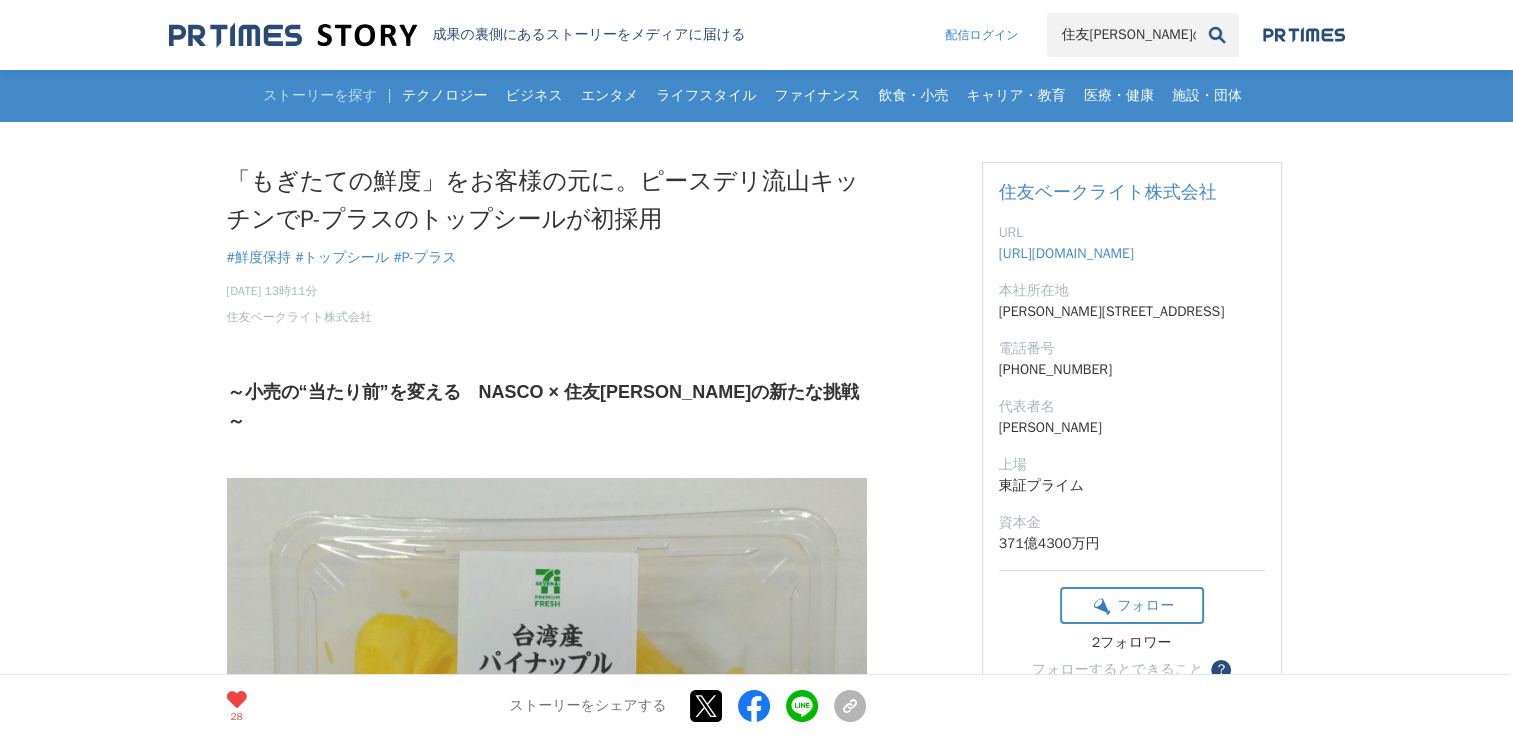 scroll, scrollTop: 0, scrollLeft: 0, axis: both 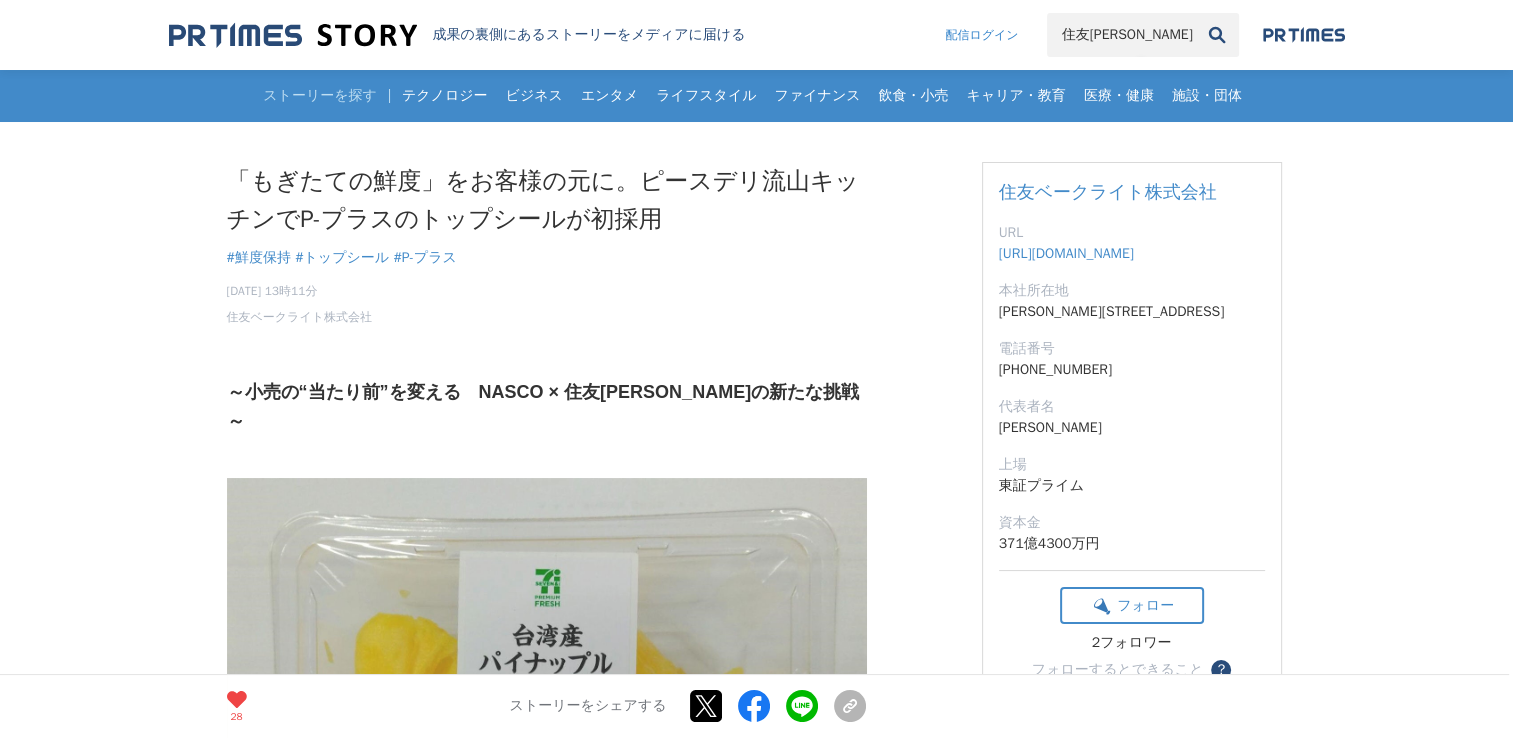 type on "住友[PERSON_NAME]" 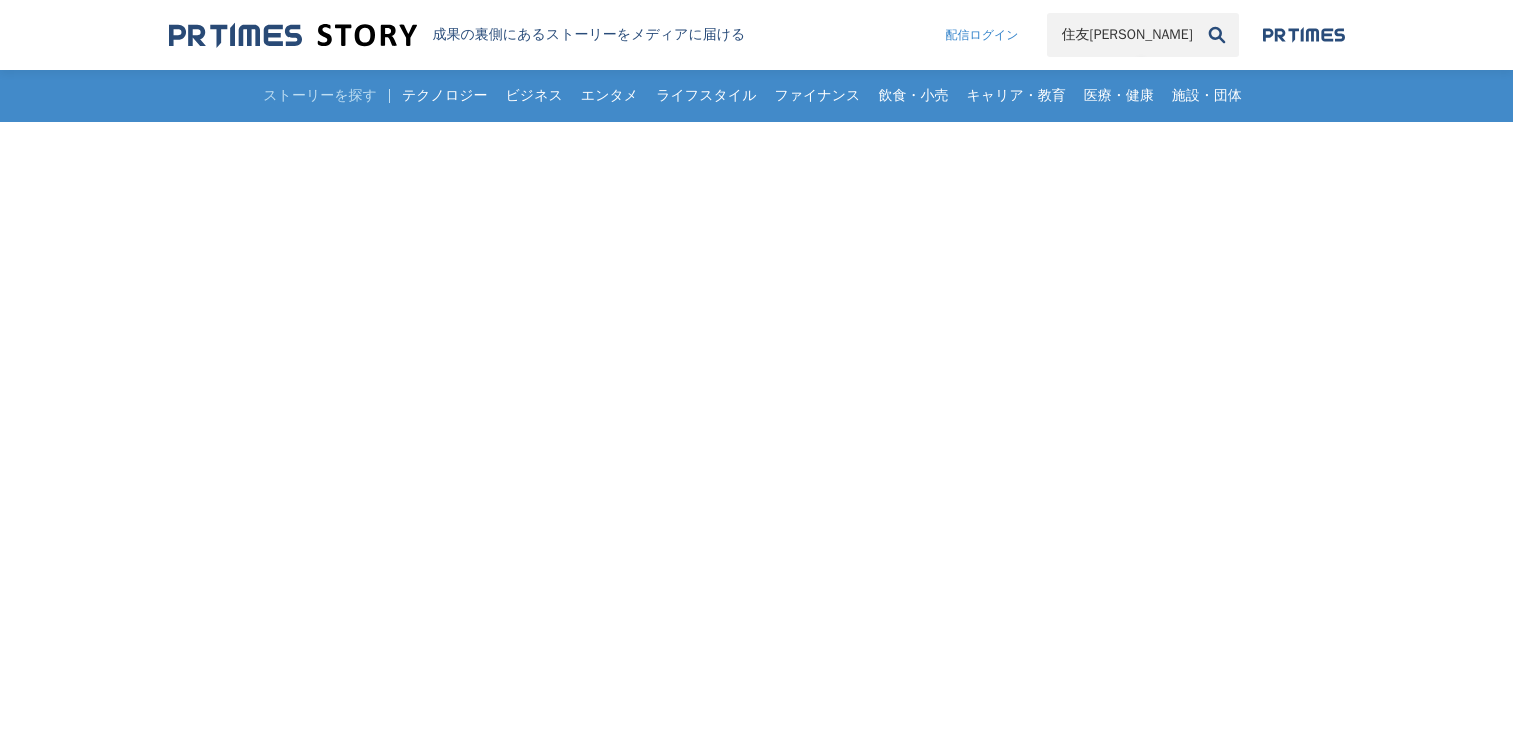 scroll, scrollTop: 0, scrollLeft: 0, axis: both 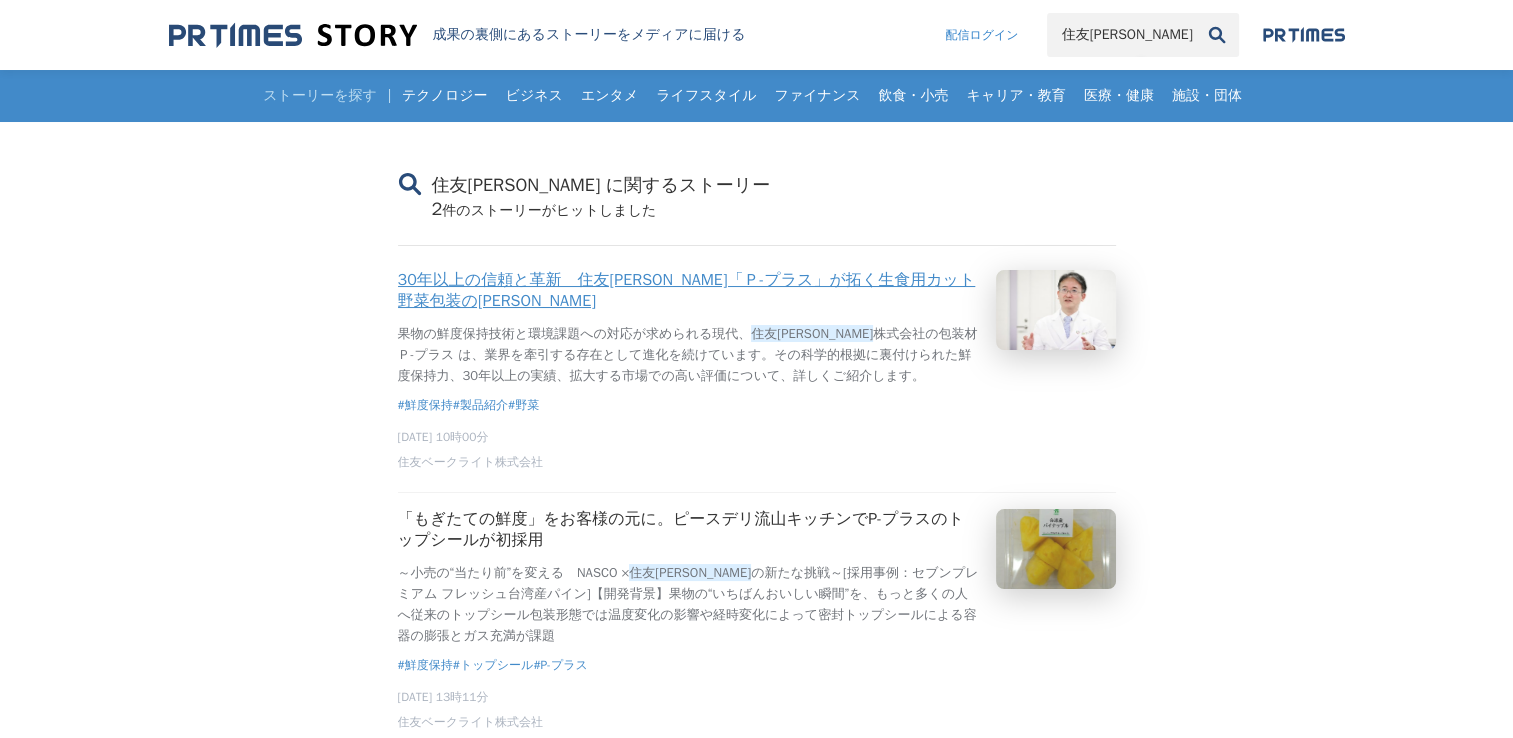 click on "30年以上の信頼と革新　住友[PERSON_NAME]「Ｐ-プラス」が拓く生食用カット野菜包装の[PERSON_NAME]" at bounding box center (689, 291) 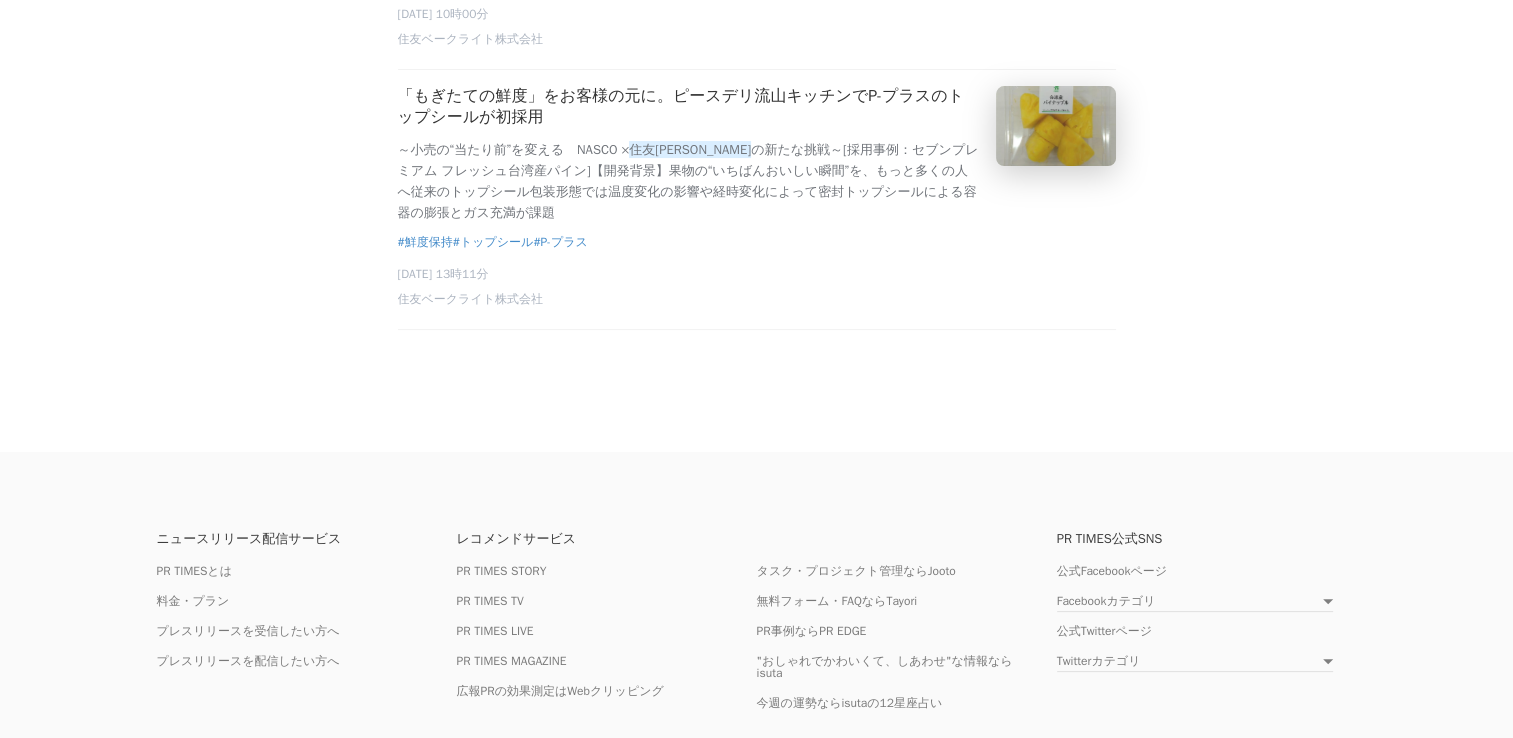 scroll, scrollTop: 428, scrollLeft: 0, axis: vertical 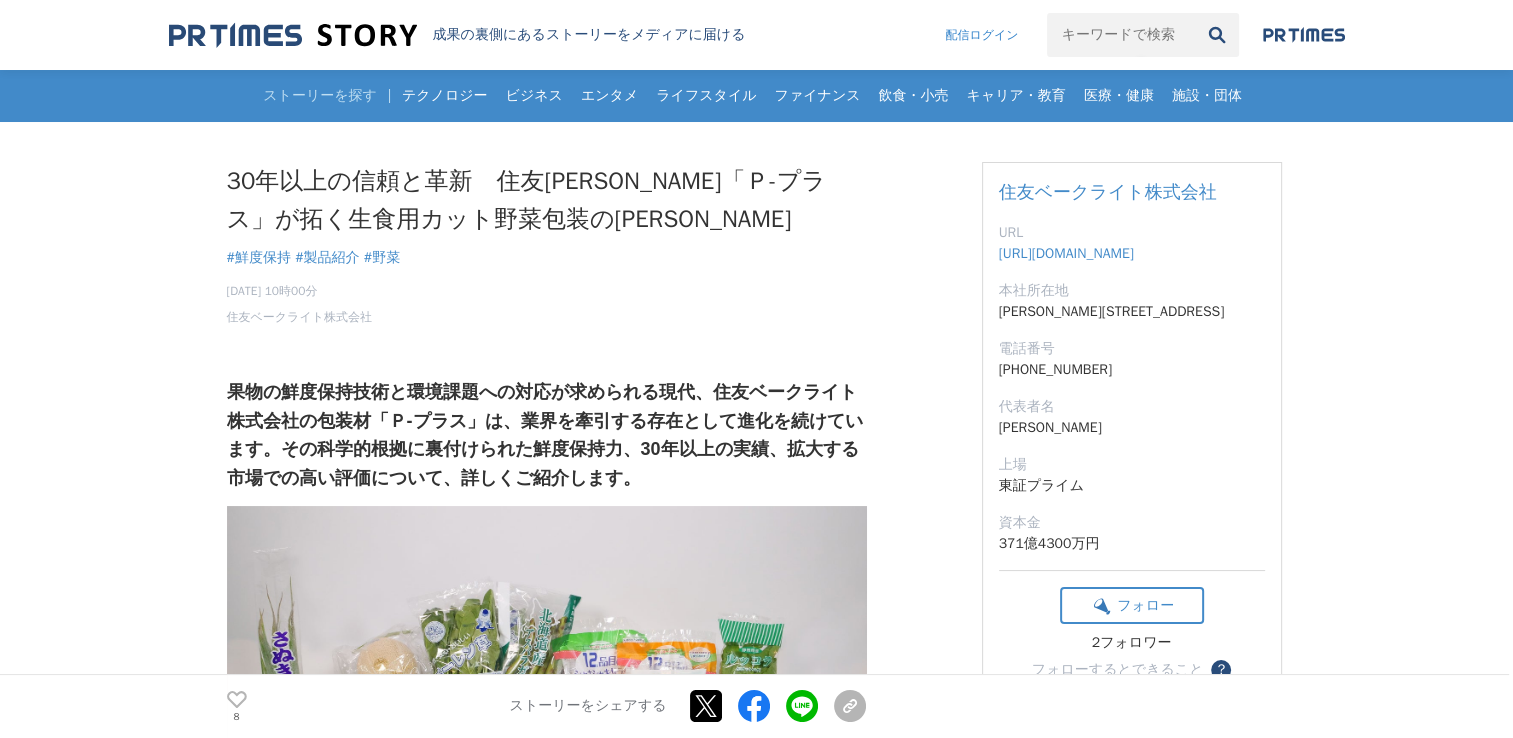 click on "[DATE] 10時00分
住友ベークライト株式会社
8" at bounding box center [547, 300] 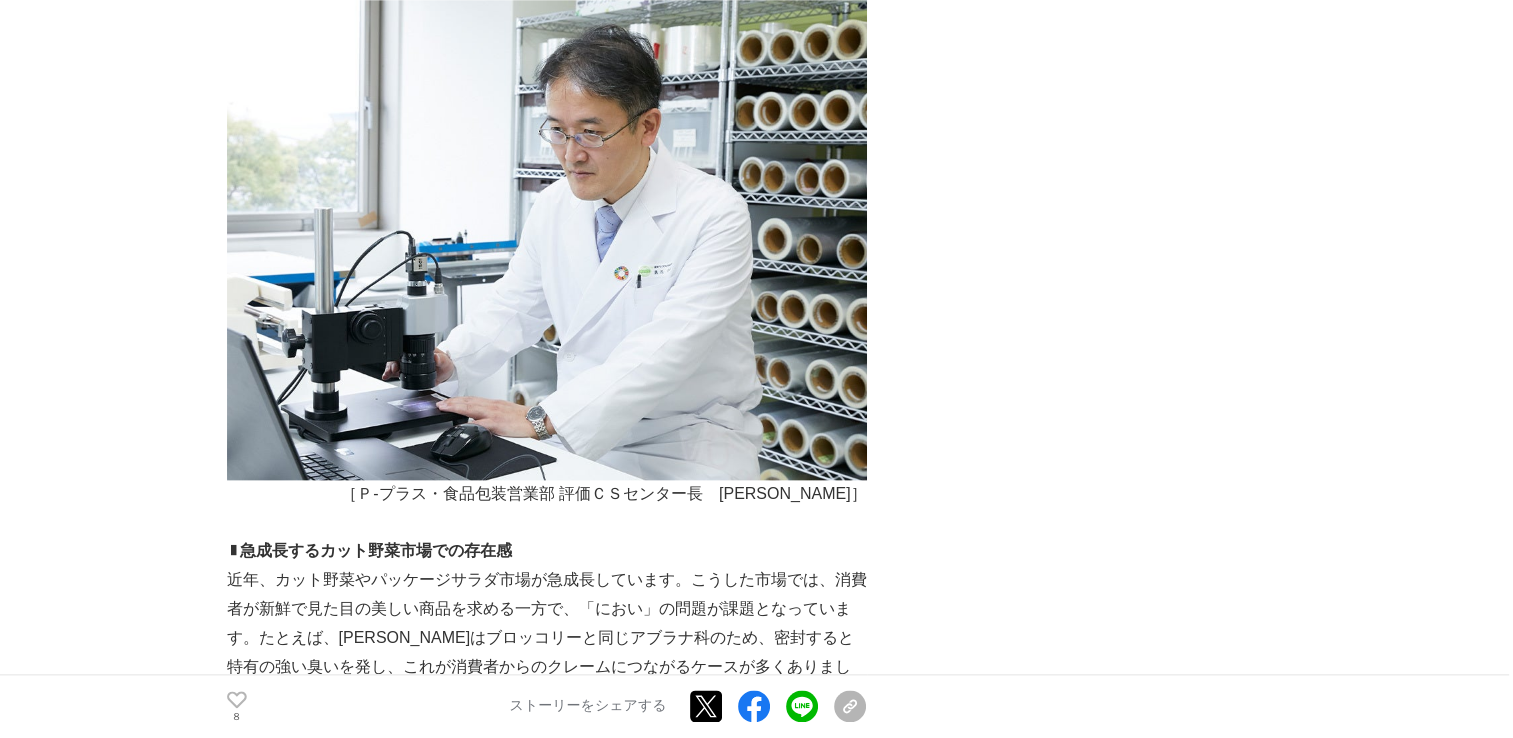 scroll, scrollTop: 2231, scrollLeft: 0, axis: vertical 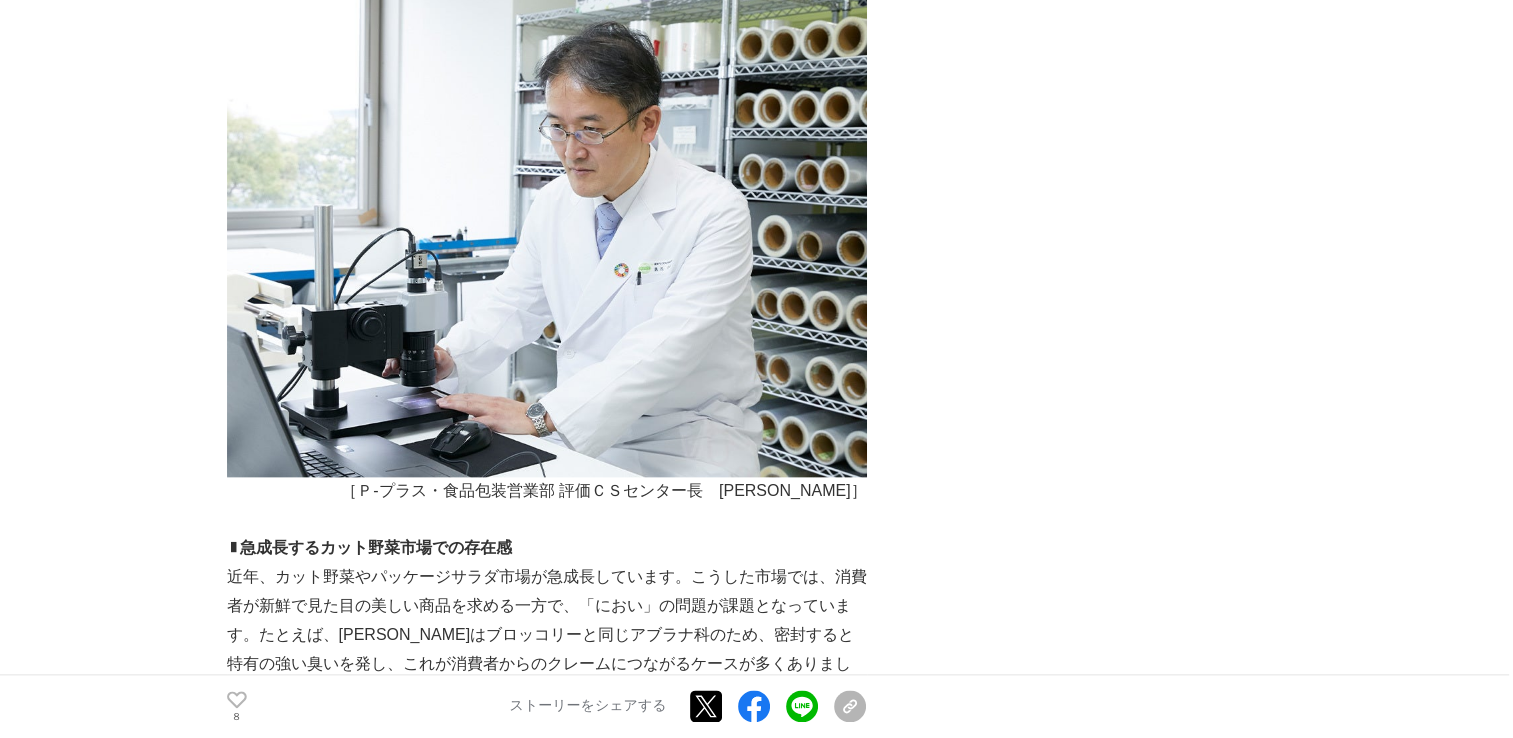 click at bounding box center [547, 237] 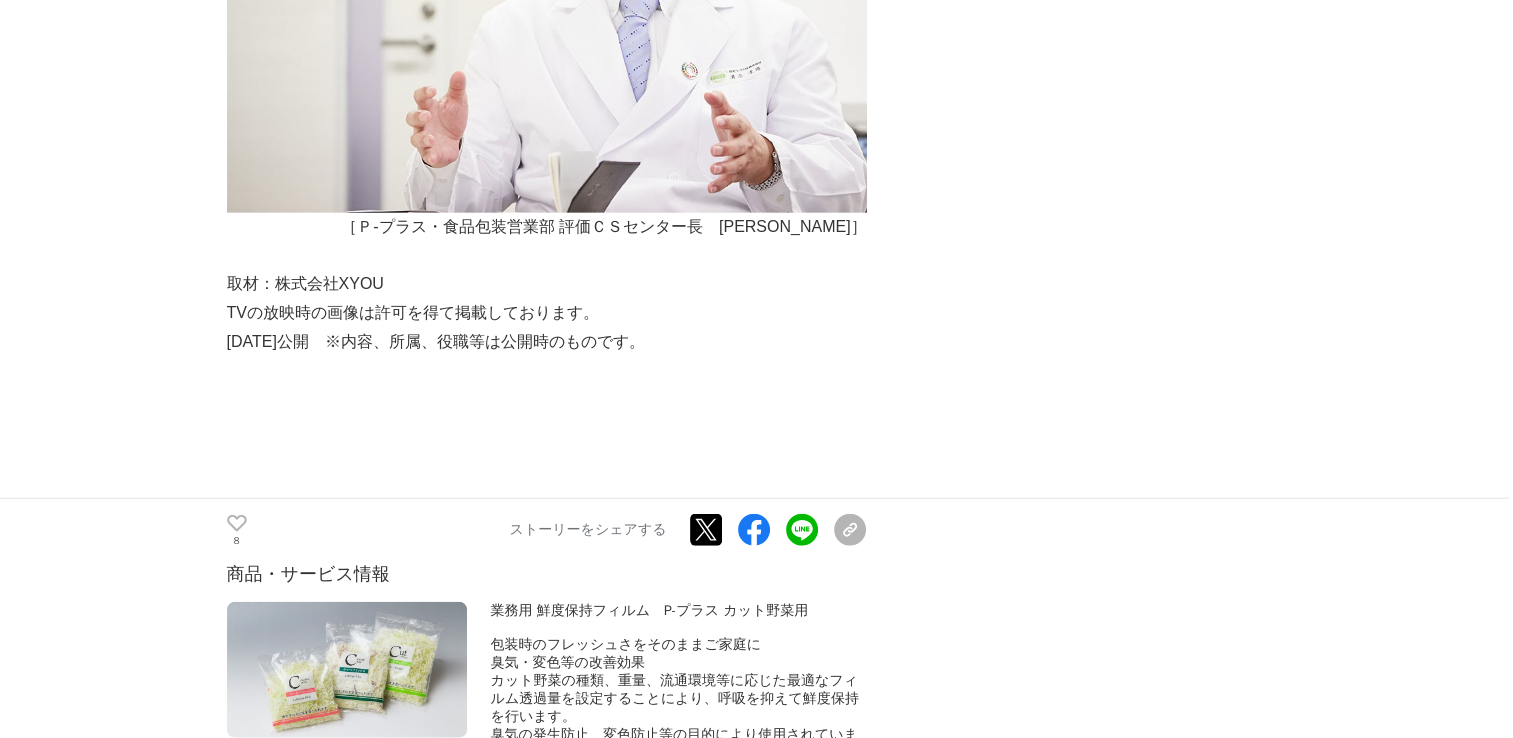 scroll, scrollTop: 4695, scrollLeft: 0, axis: vertical 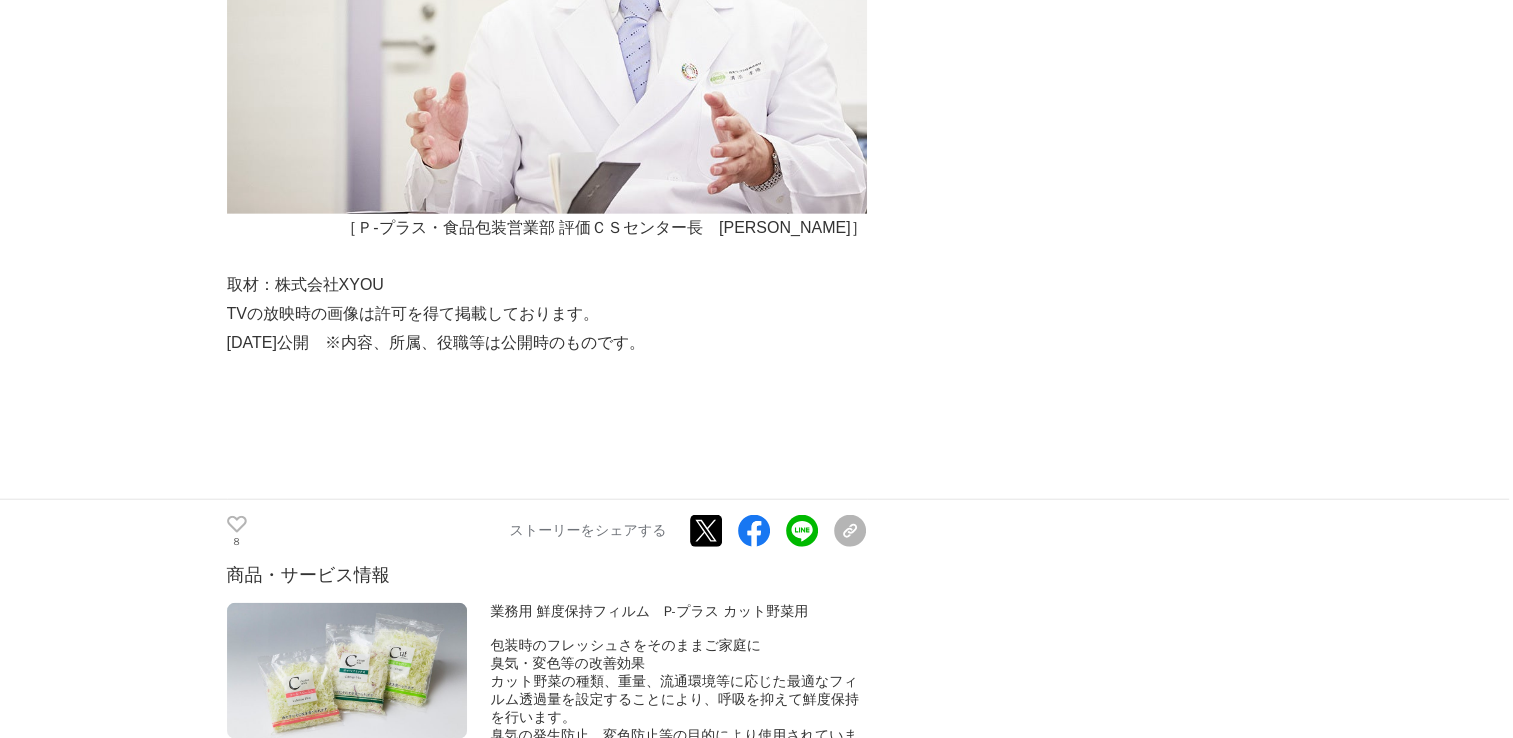 drag, startPoint x: 288, startPoint y: 264, endPoint x: 402, endPoint y: 395, distance: 173.65771 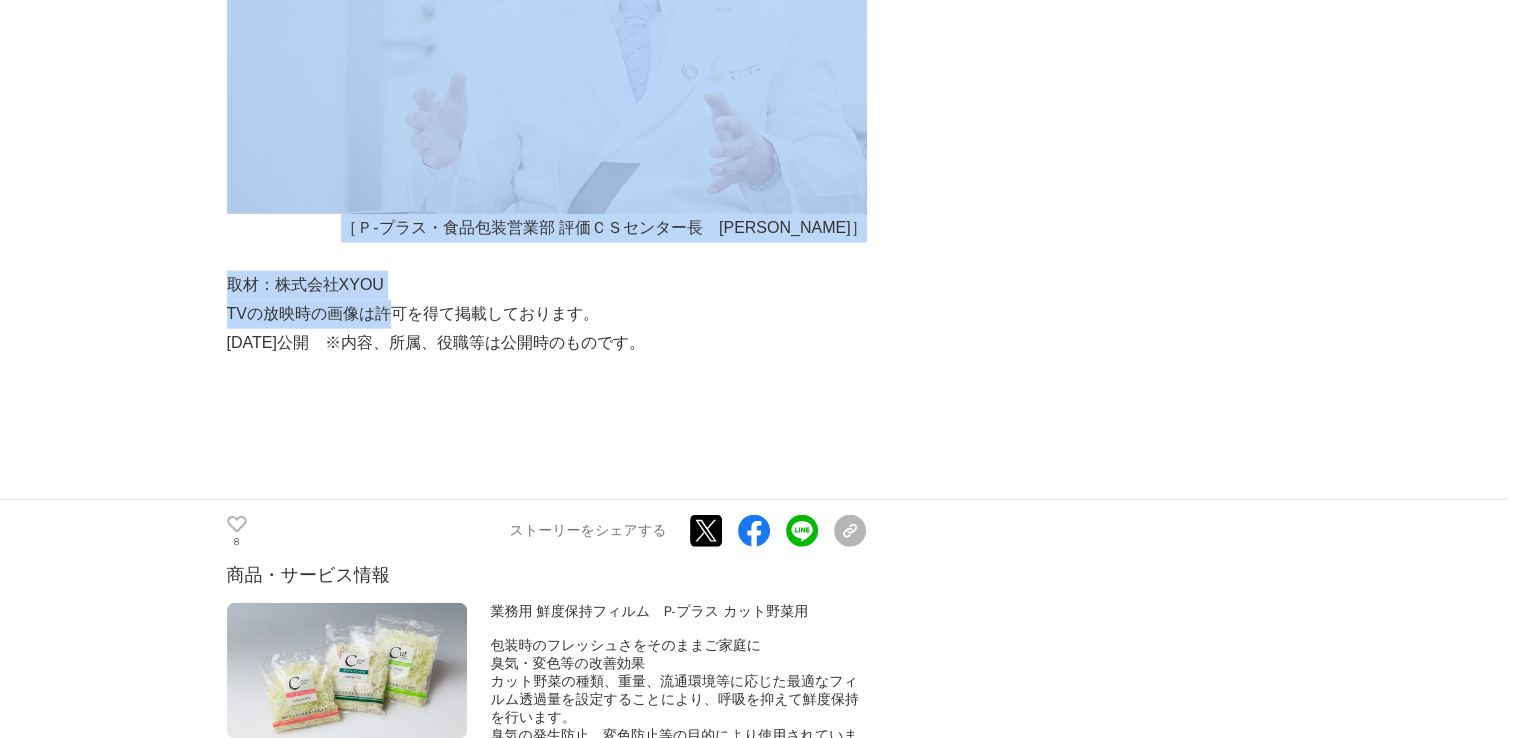 drag, startPoint x: 208, startPoint y: 290, endPoint x: 390, endPoint y: 326, distance: 185.52628 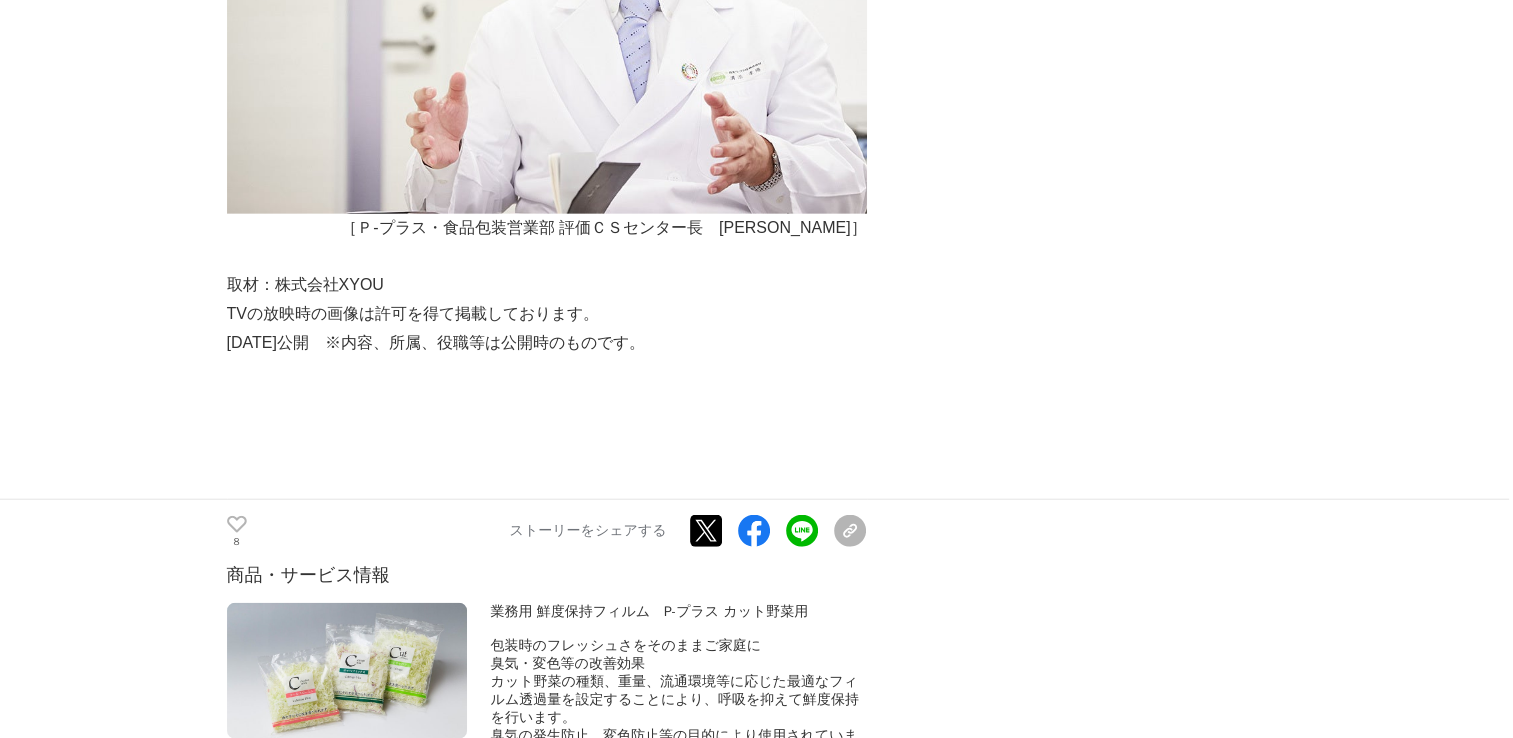 click on "[DATE]公開　※内容、所属、役職等は公開時のものです。" at bounding box center (547, 343) 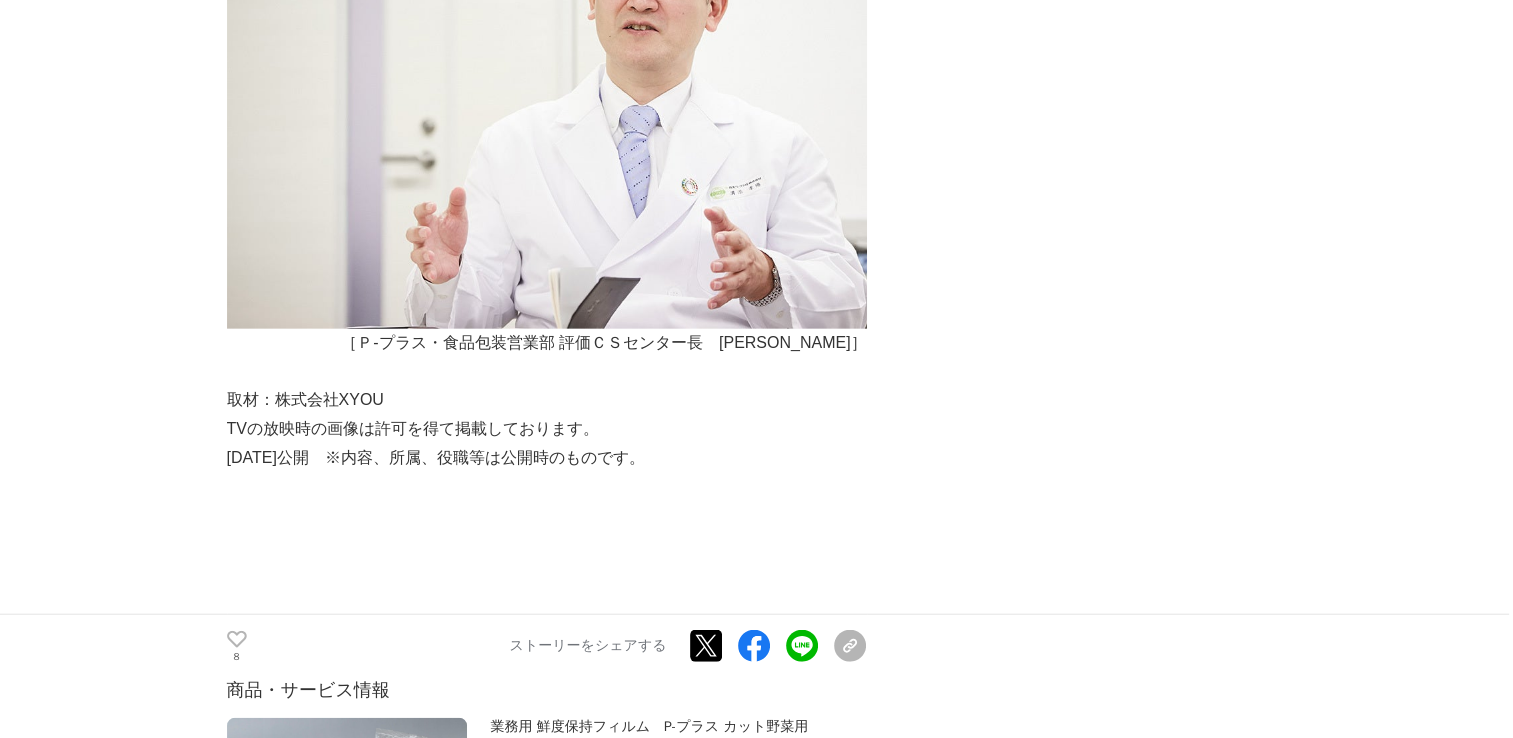 scroll, scrollTop: 4602, scrollLeft: 0, axis: vertical 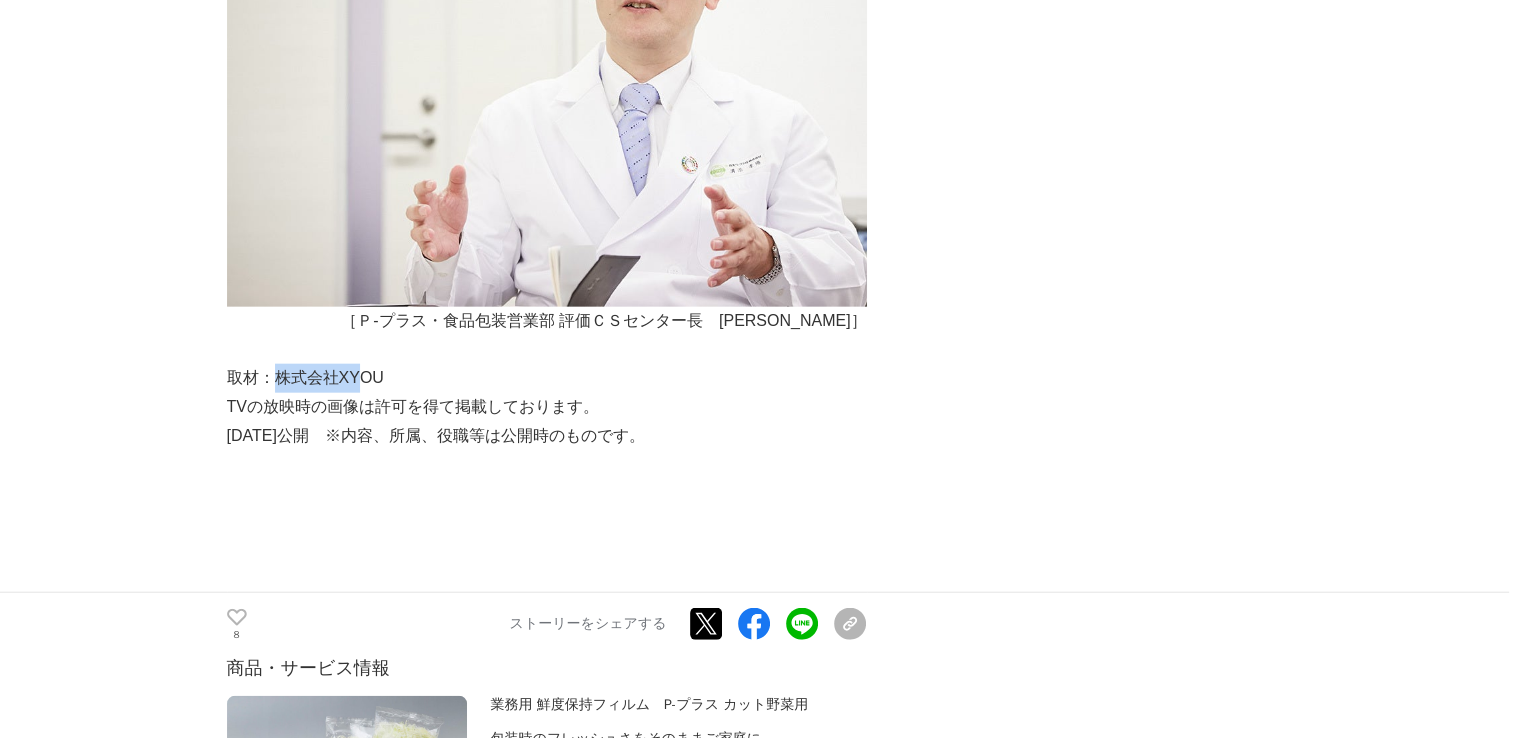 drag, startPoint x: 280, startPoint y: 372, endPoint x: 358, endPoint y: 386, distance: 79.24645 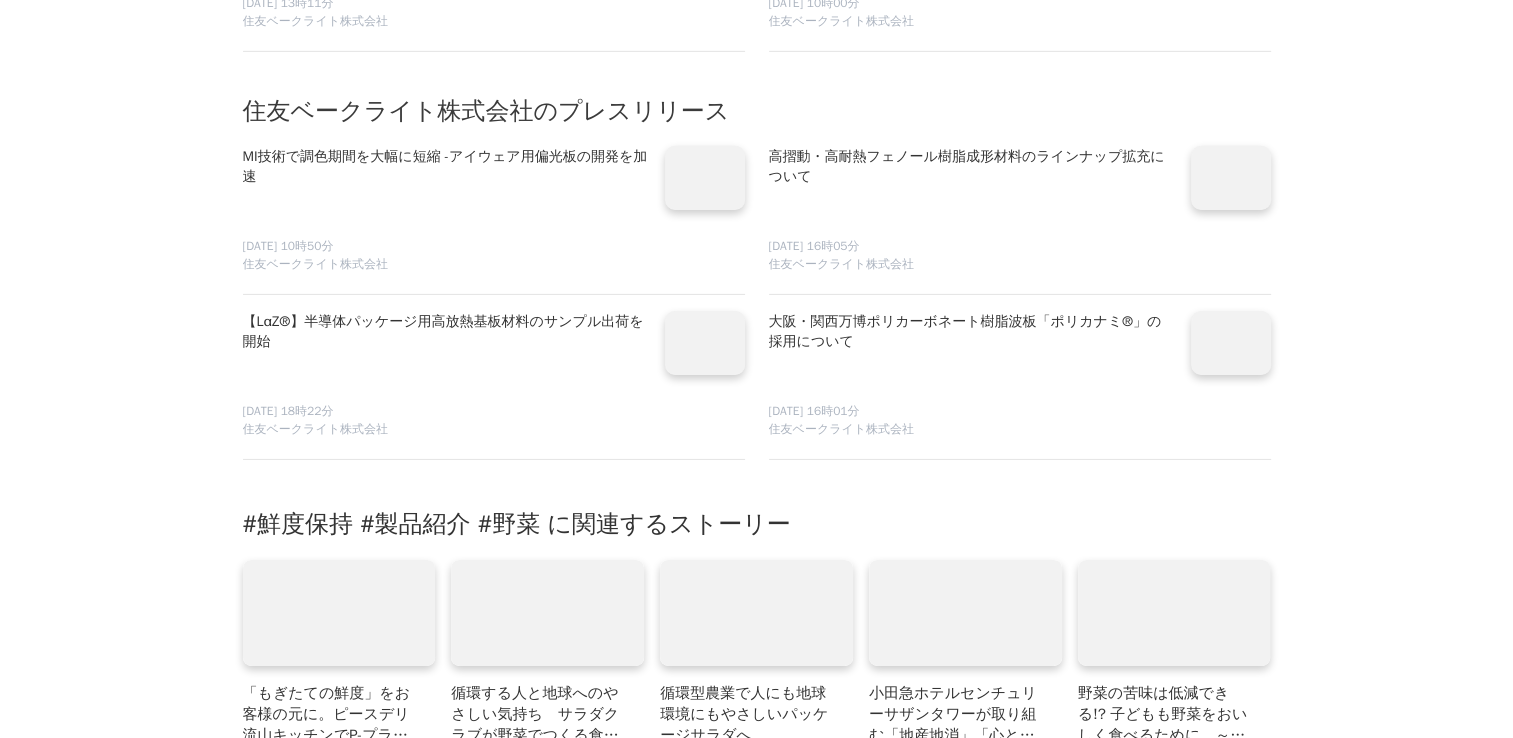 scroll, scrollTop: 6438, scrollLeft: 0, axis: vertical 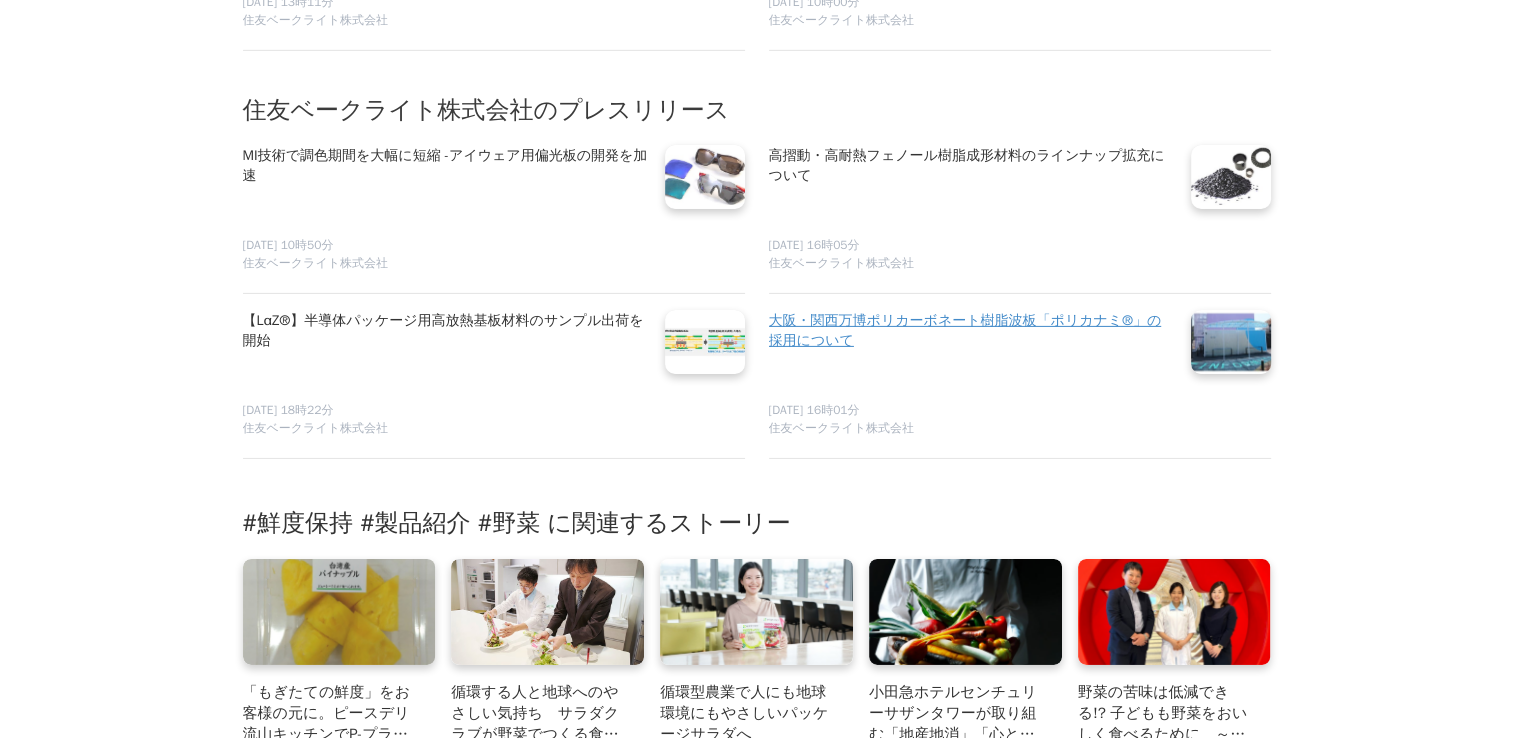 click on "大阪・関西万博ポリカーボネート樹脂波板「ポリカナミ®」の採用について" at bounding box center [972, 330] 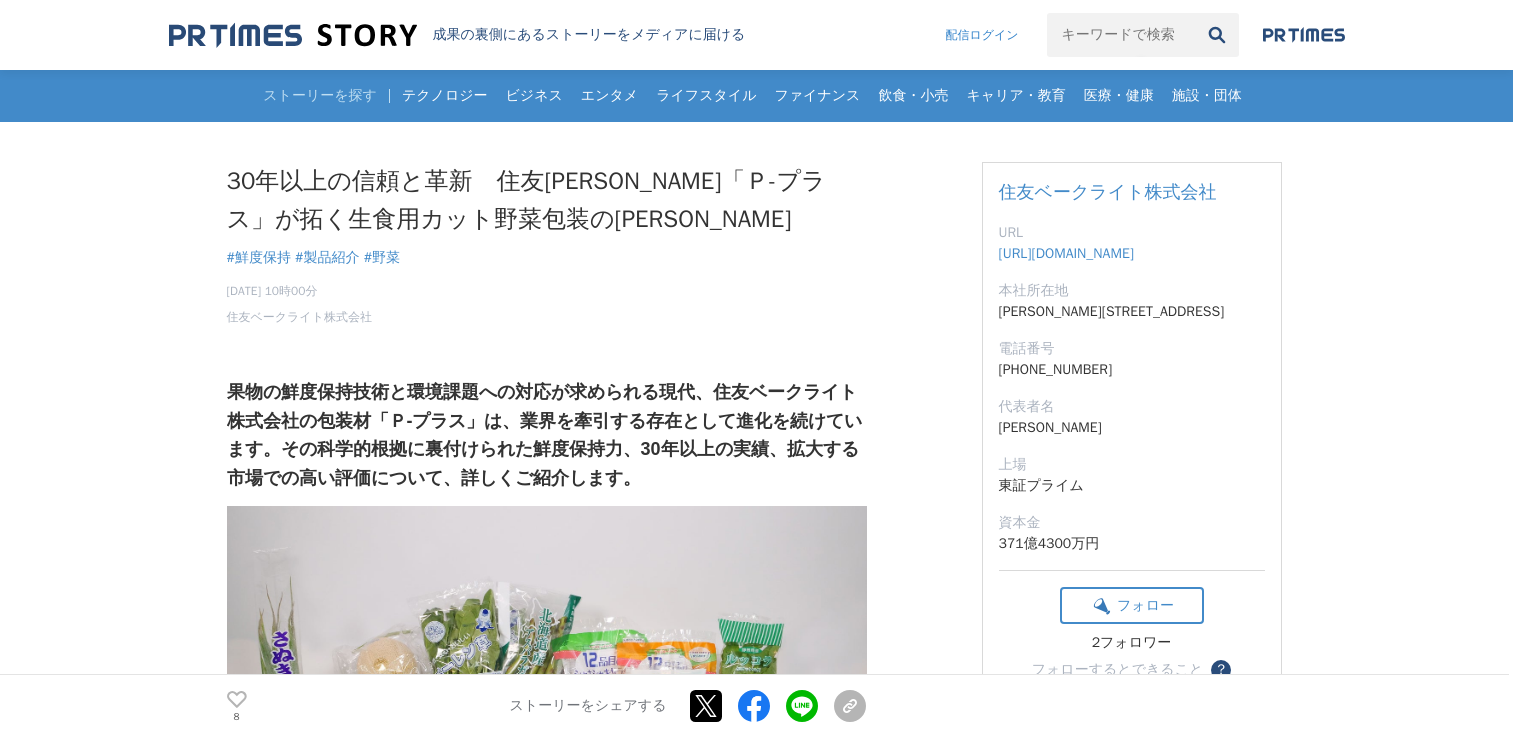 scroll, scrollTop: 6438, scrollLeft: 0, axis: vertical 